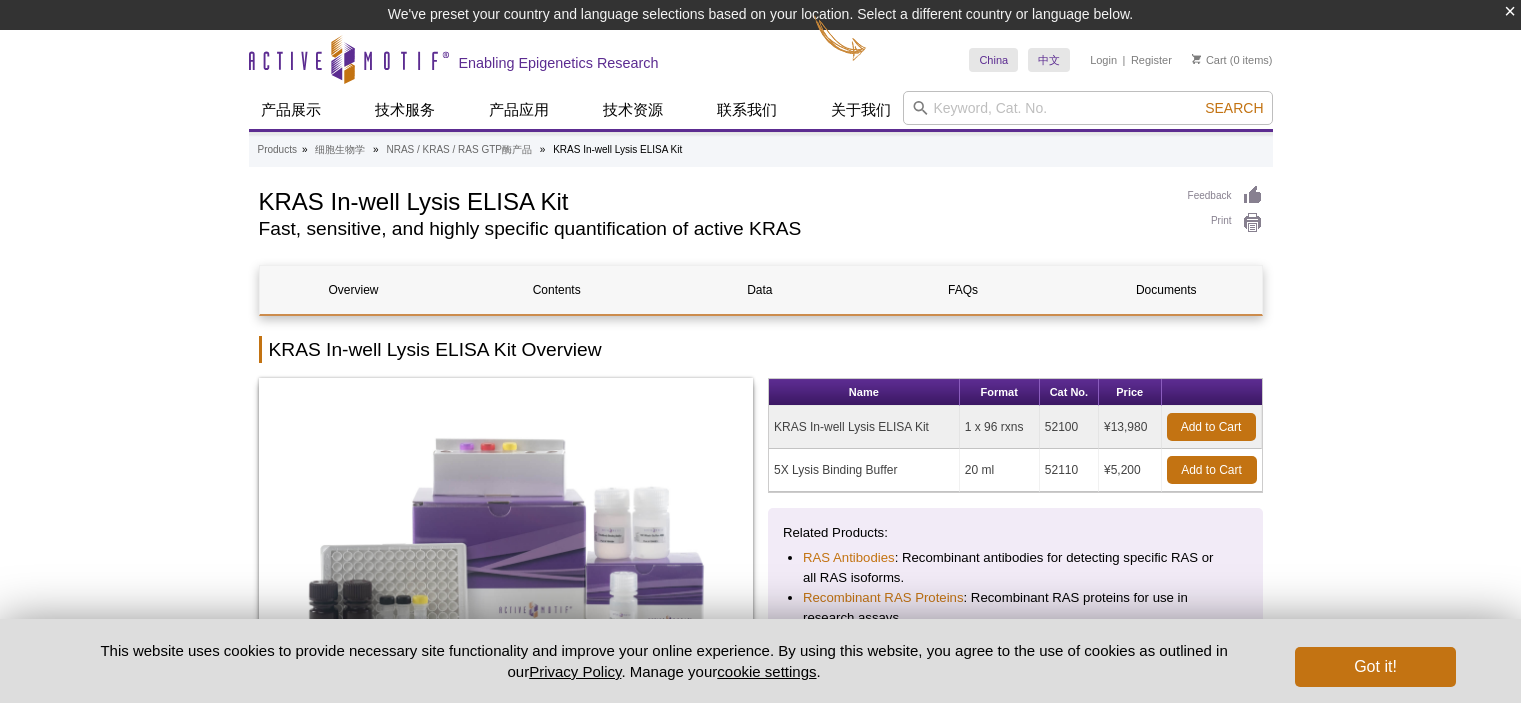 scroll, scrollTop: 0, scrollLeft: 0, axis: both 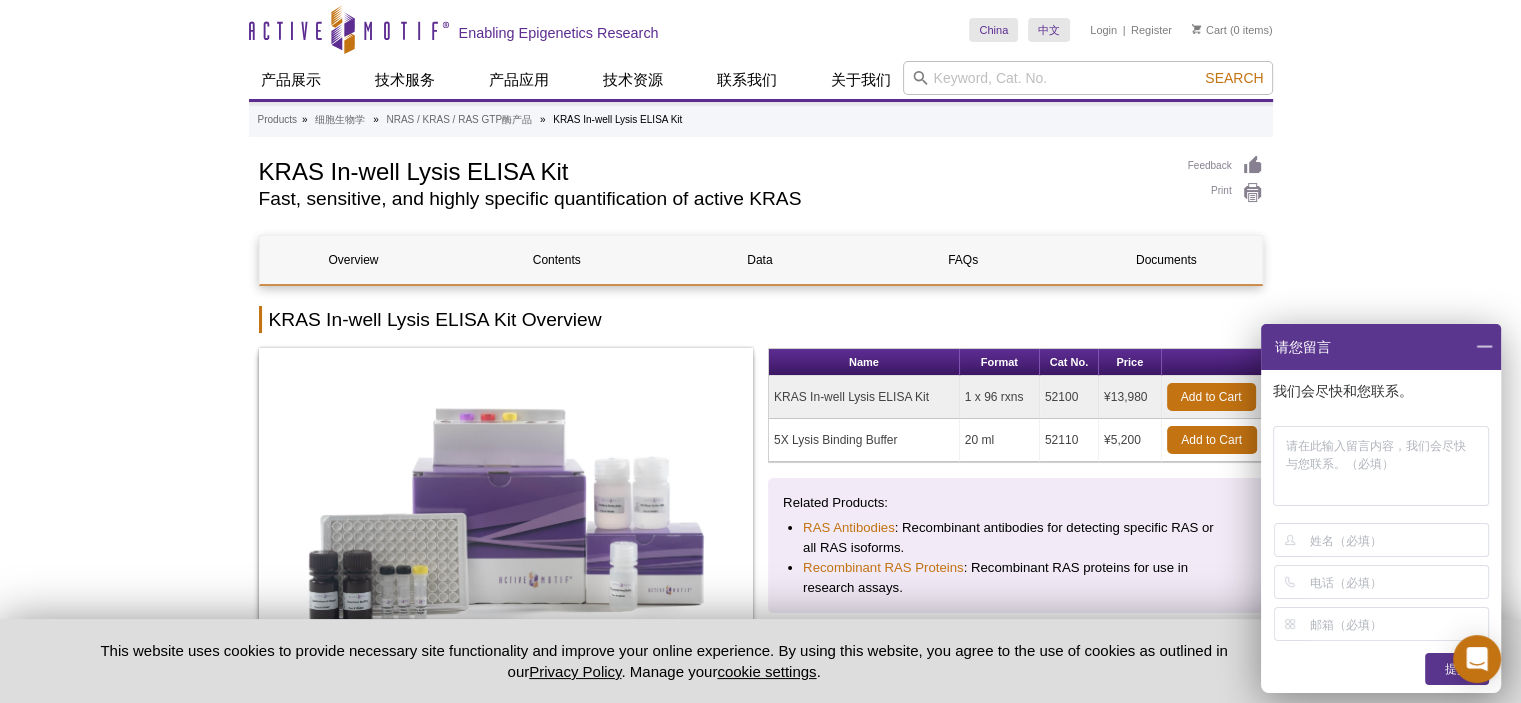 click at bounding box center [1484, 347] 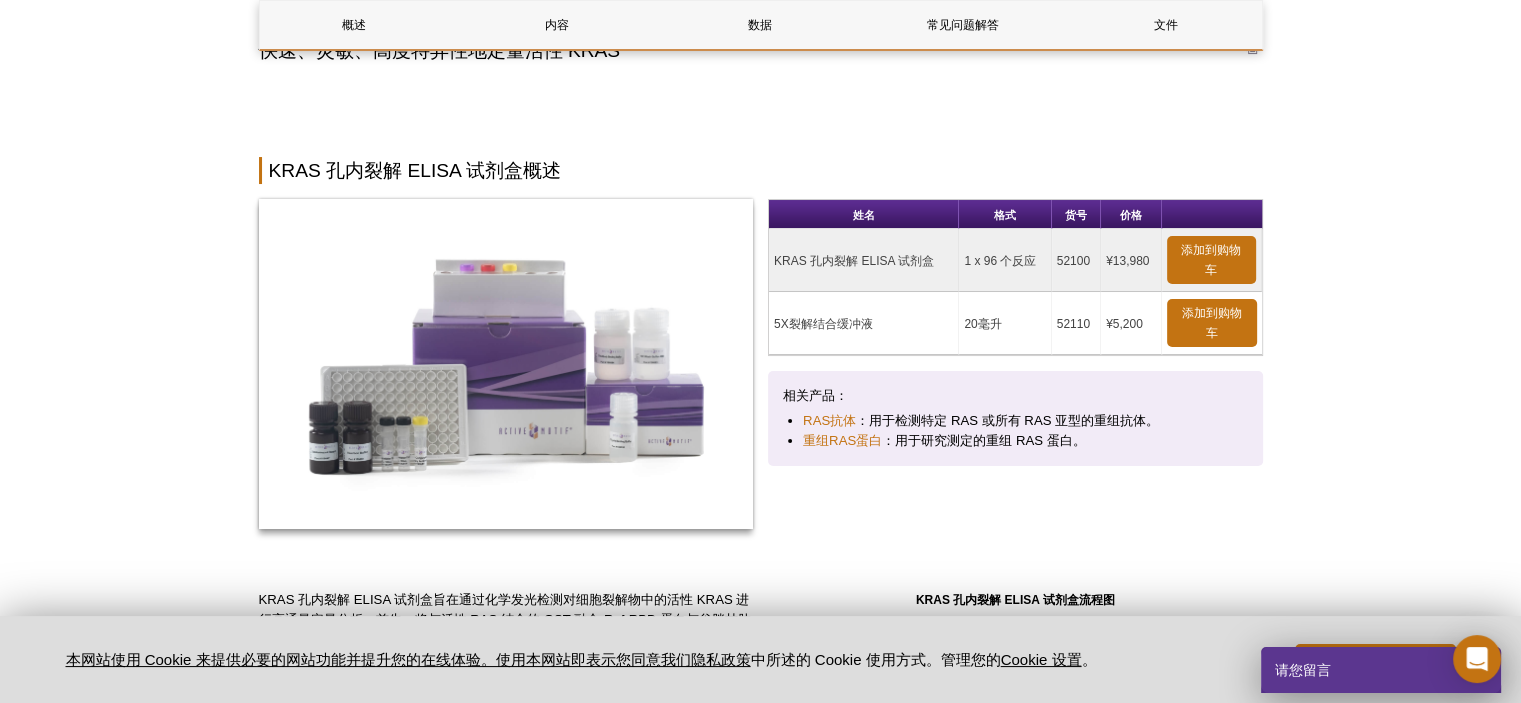 scroll, scrollTop: 500, scrollLeft: 0, axis: vertical 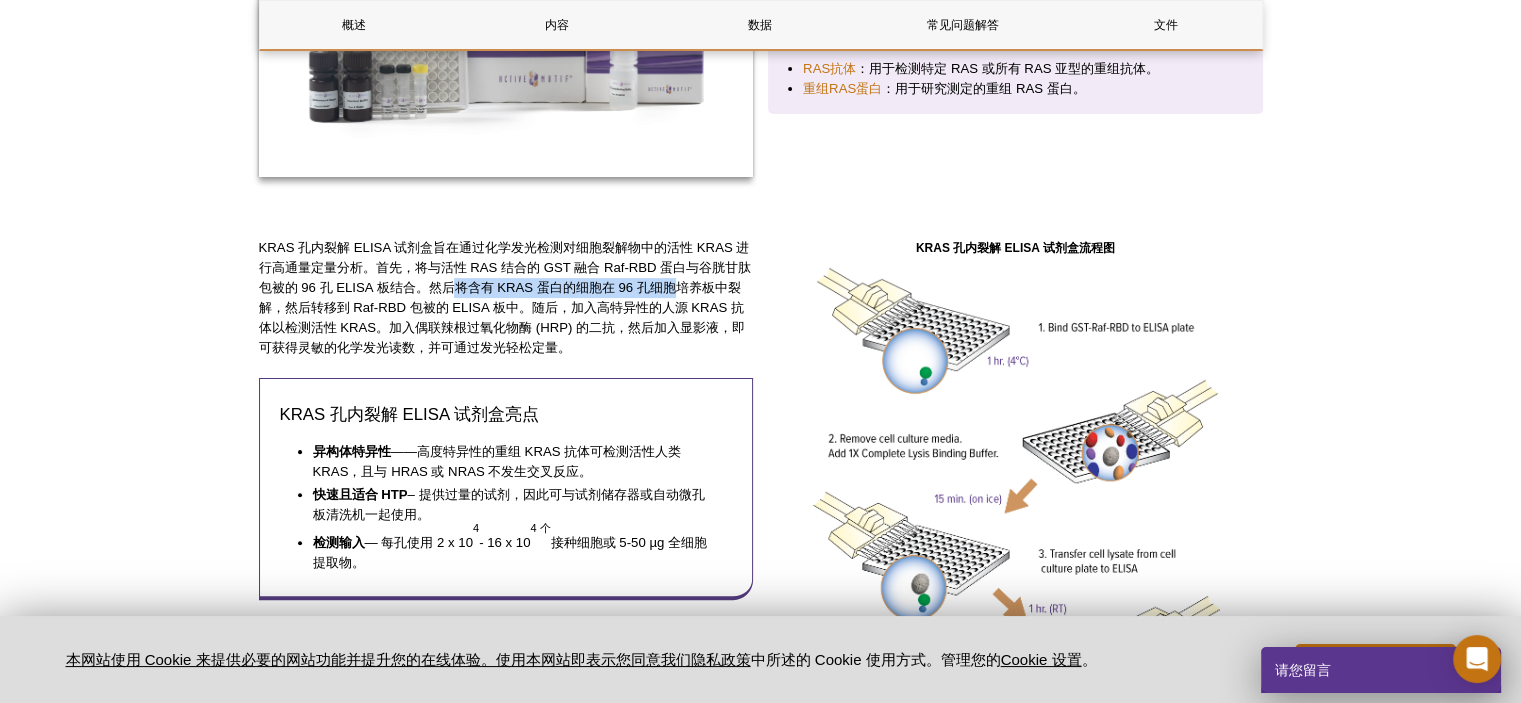 drag, startPoint x: 707, startPoint y: 283, endPoint x: 480, endPoint y: 290, distance: 227.10791 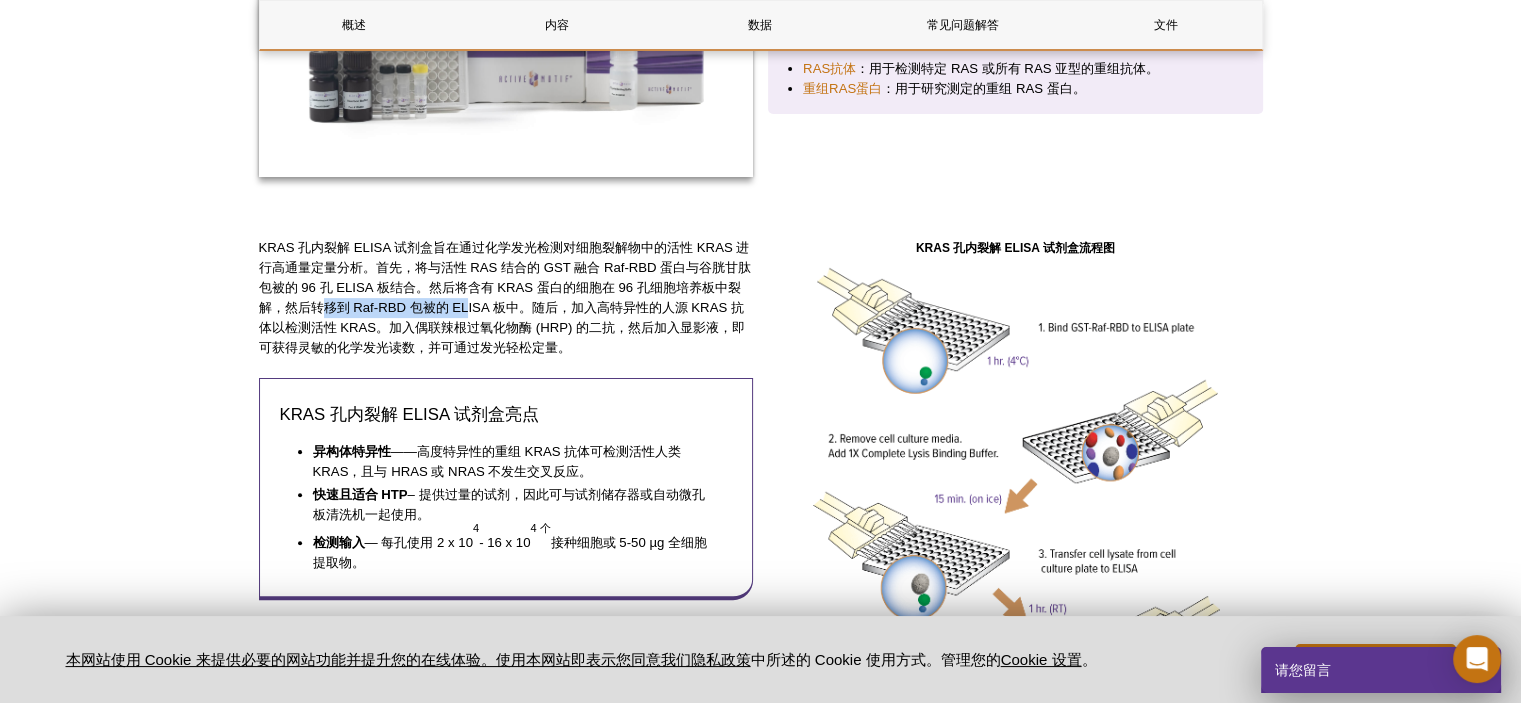 drag, startPoint x: 354, startPoint y: 307, endPoint x: 495, endPoint y: 306, distance: 141.00354 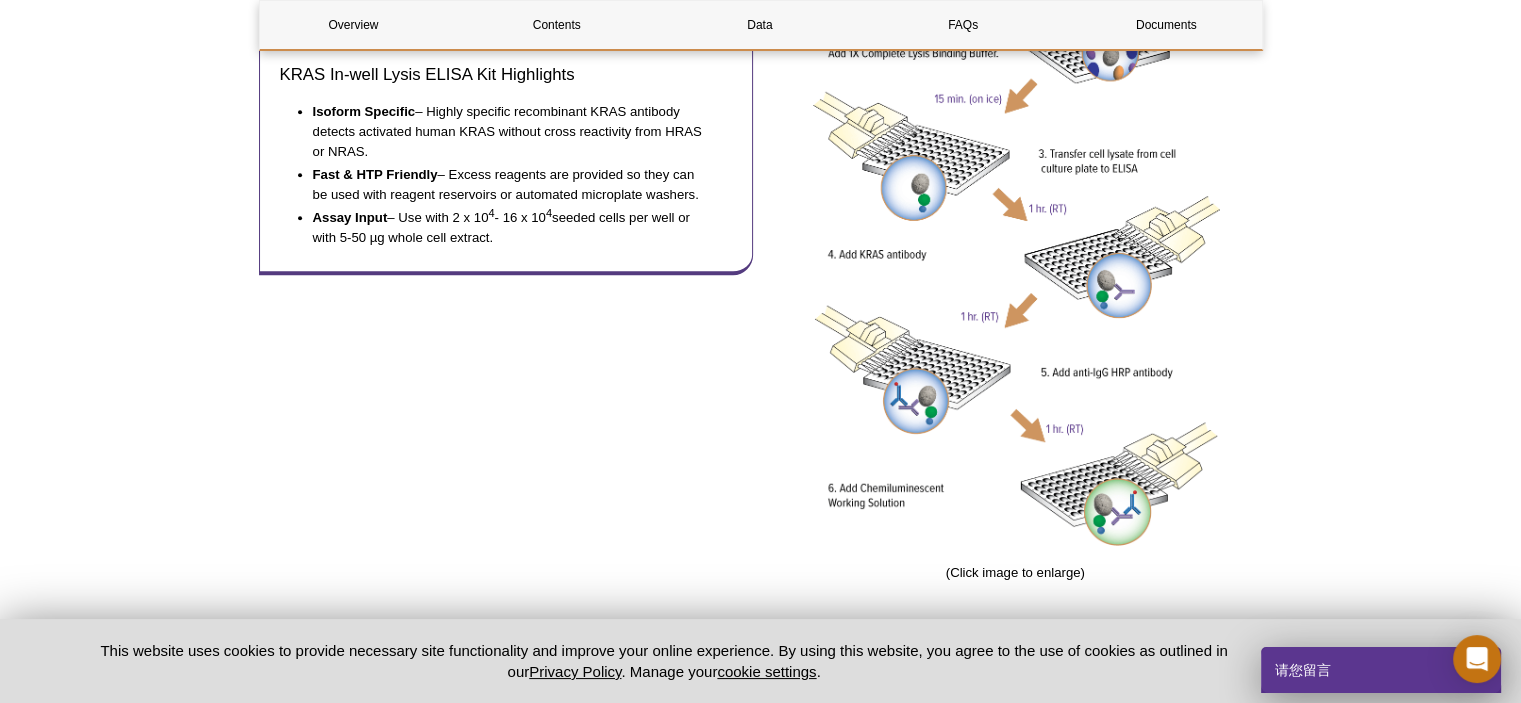 scroll, scrollTop: 1300, scrollLeft: 0, axis: vertical 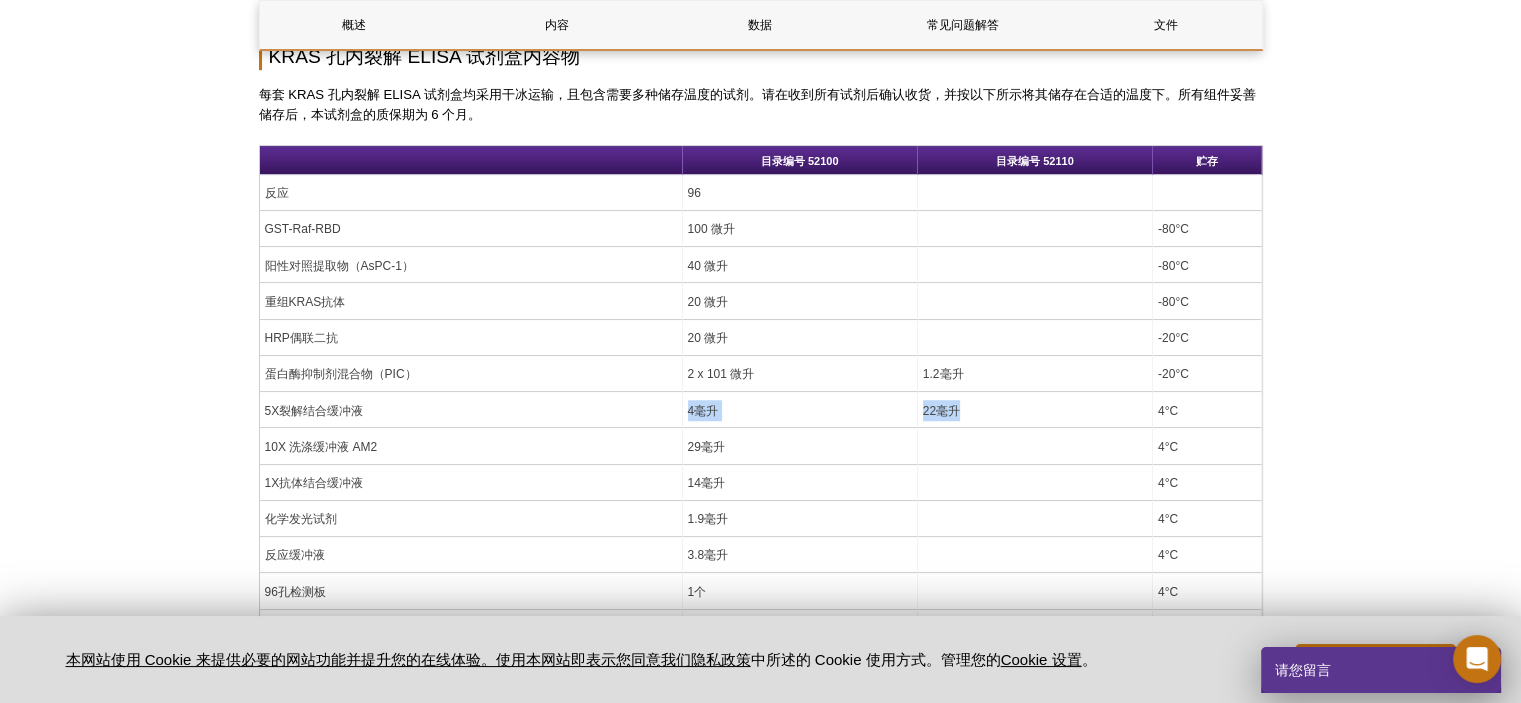 drag, startPoint x: 612, startPoint y: 416, endPoint x: 986, endPoint y: 407, distance: 374.10828 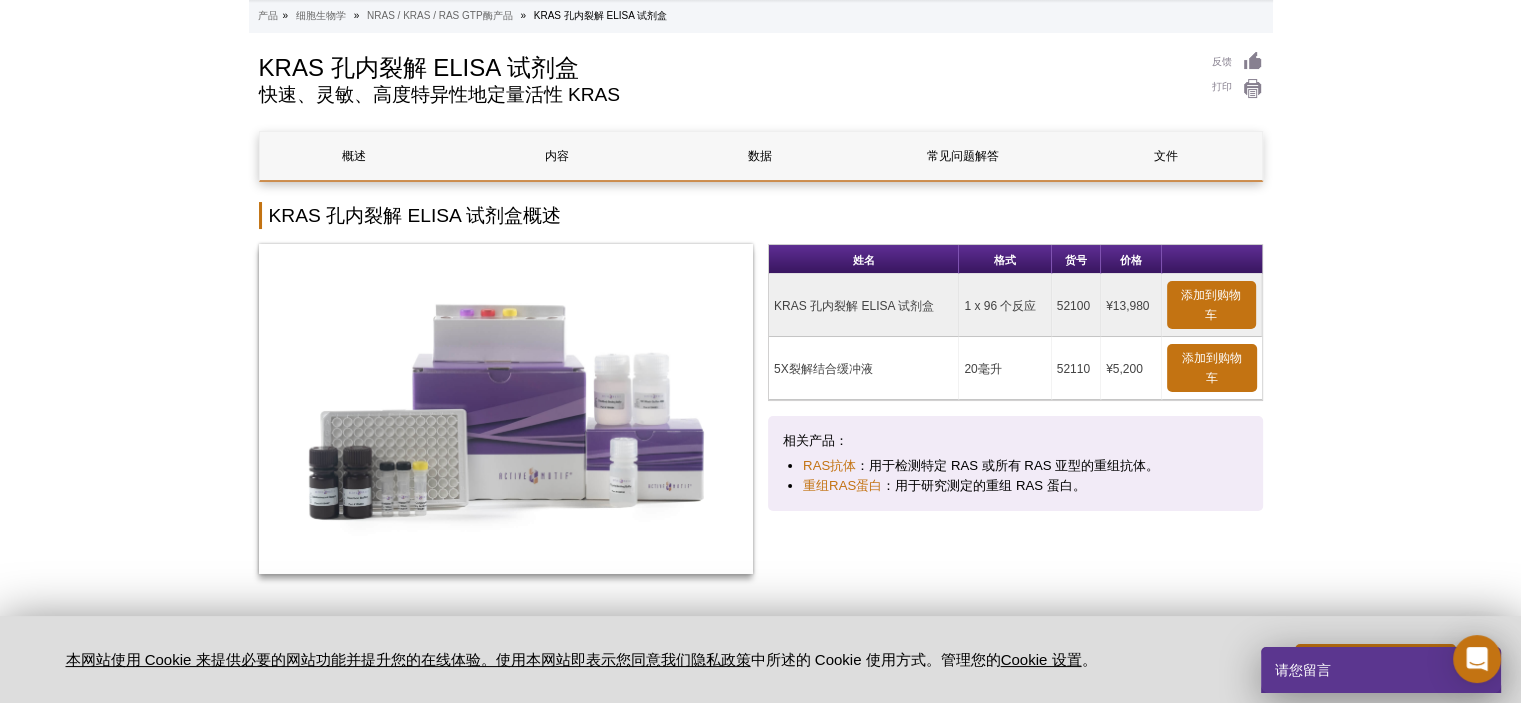 scroll, scrollTop: 0, scrollLeft: 0, axis: both 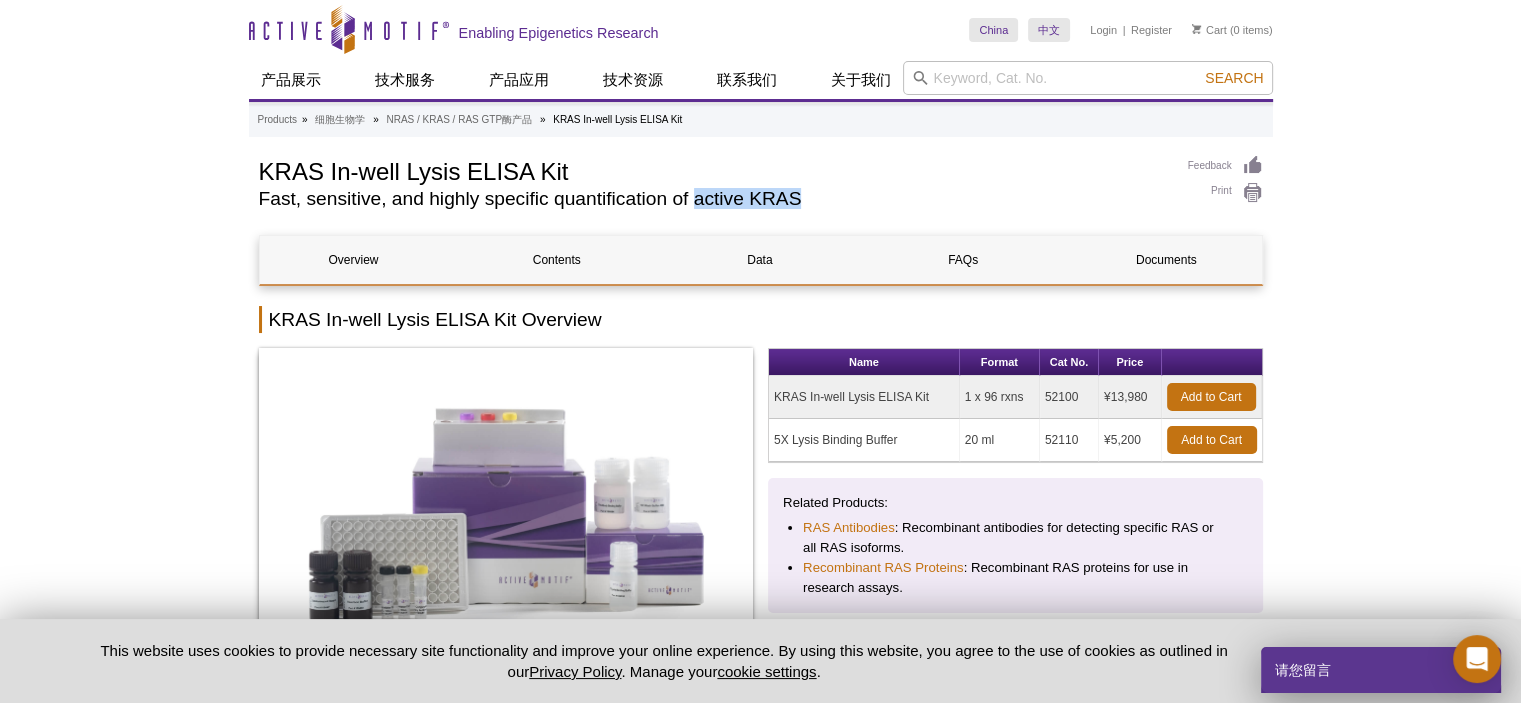 drag, startPoint x: 696, startPoint y: 204, endPoint x: 835, endPoint y: 193, distance: 139.43457 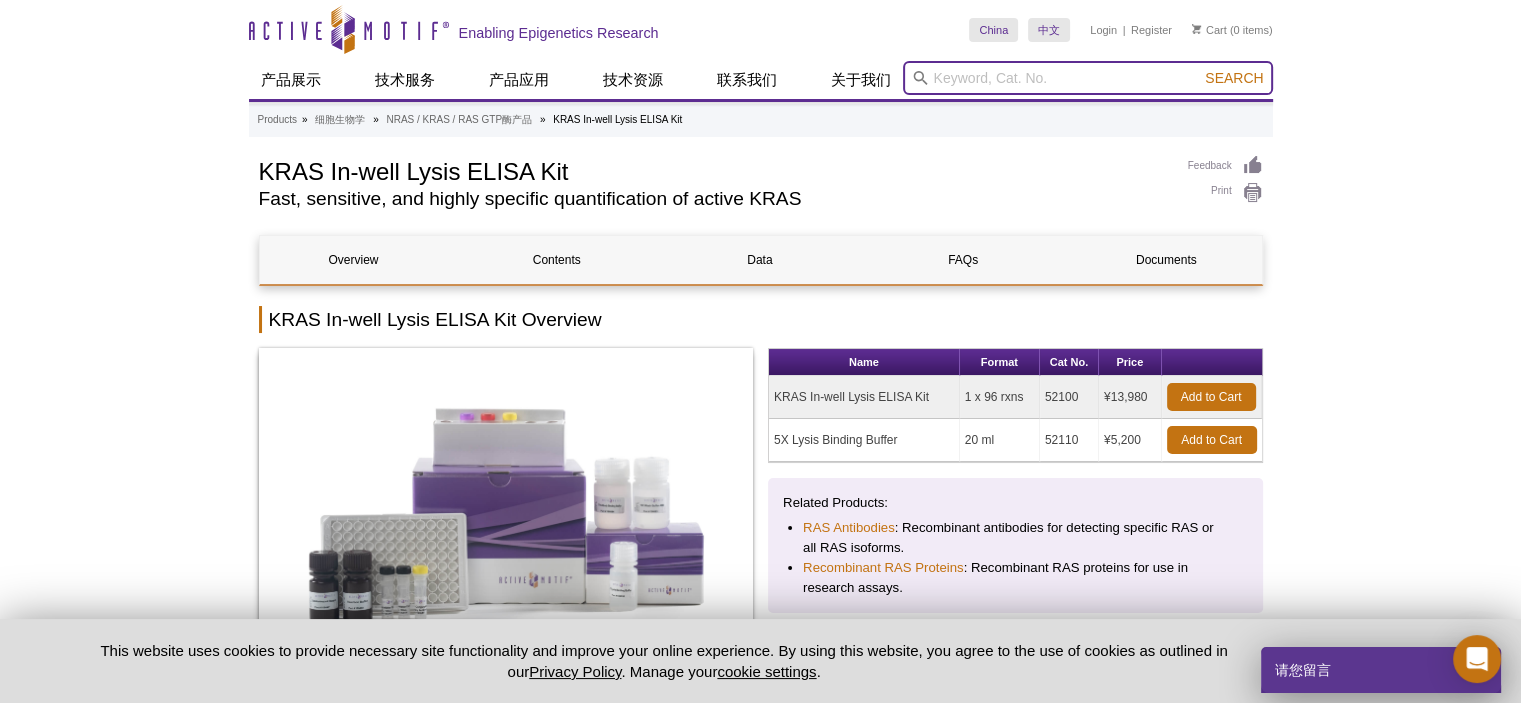 click at bounding box center [1088, 78] 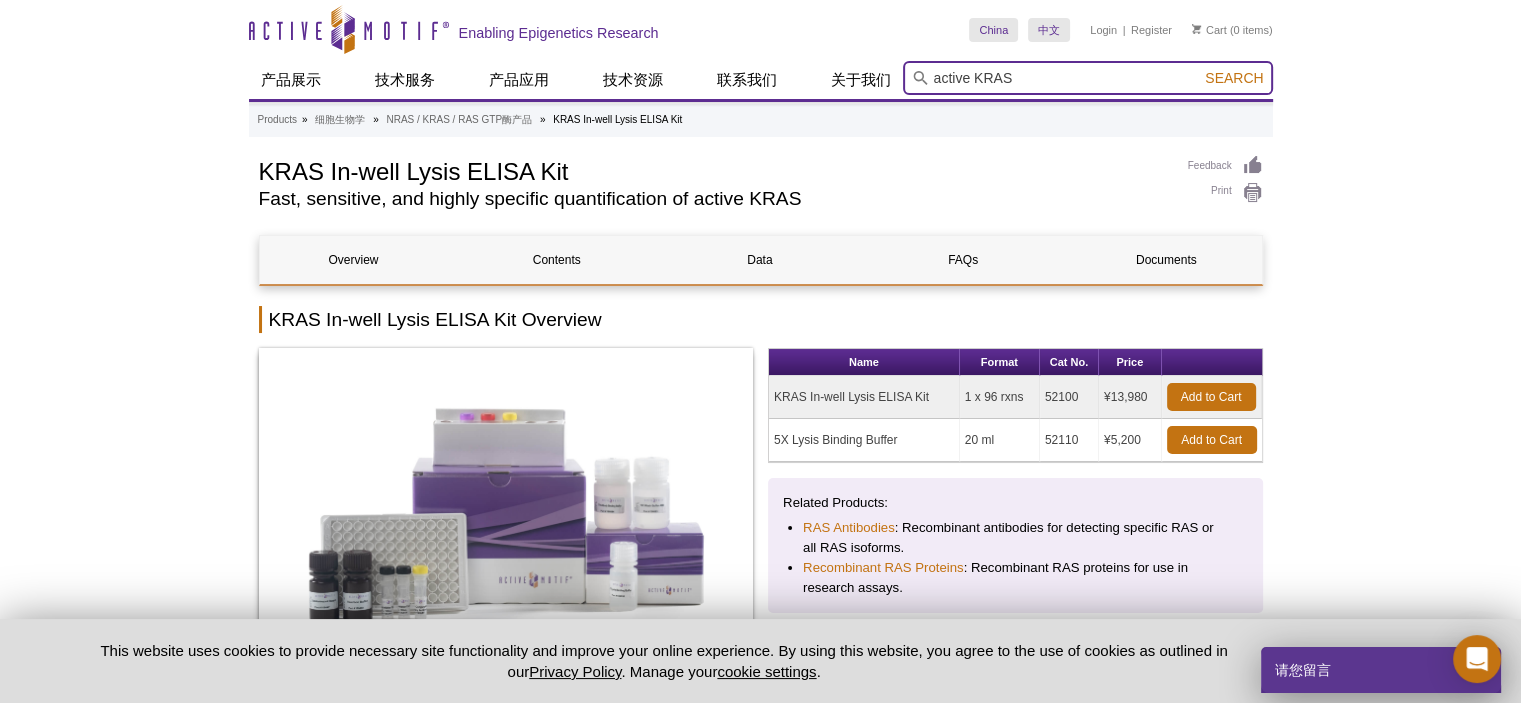 type on "active KRAS" 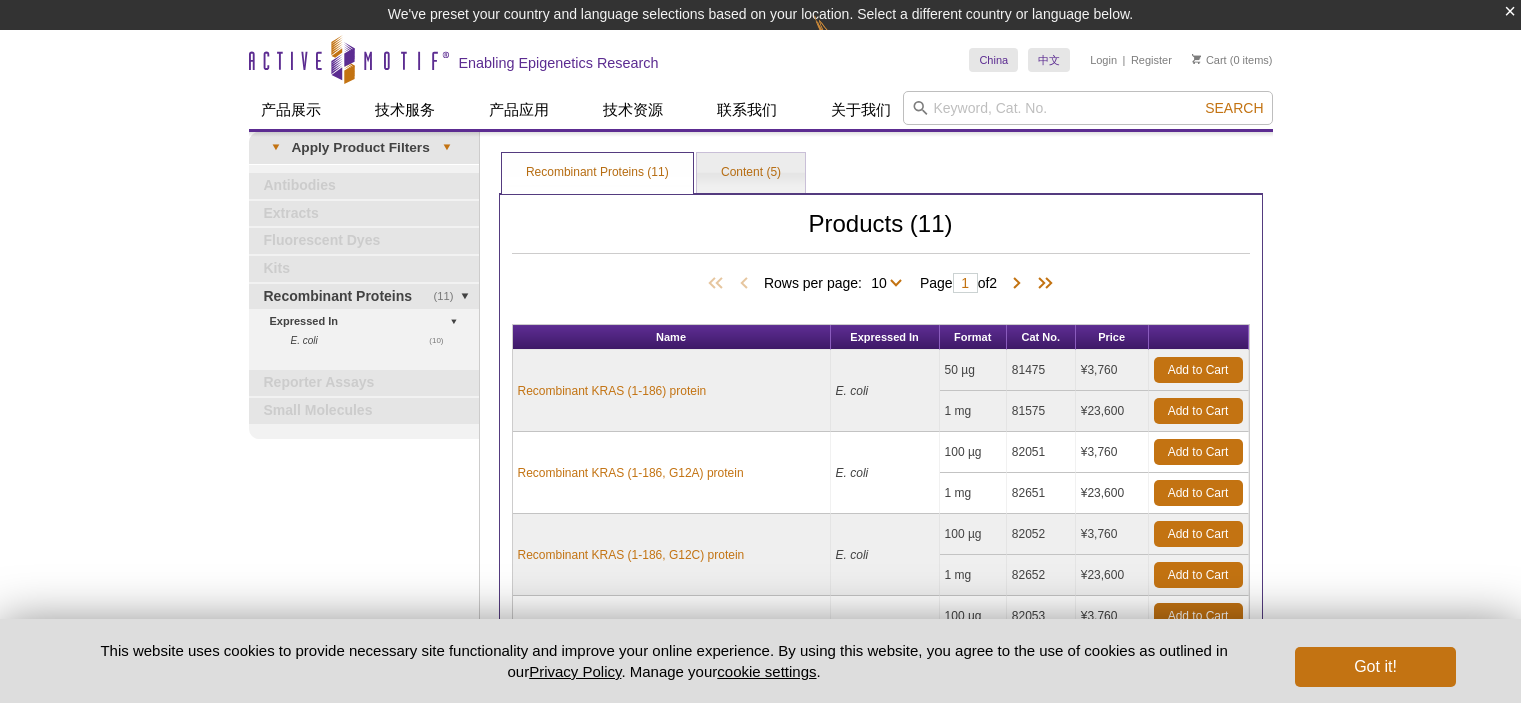 scroll, scrollTop: 0, scrollLeft: 0, axis: both 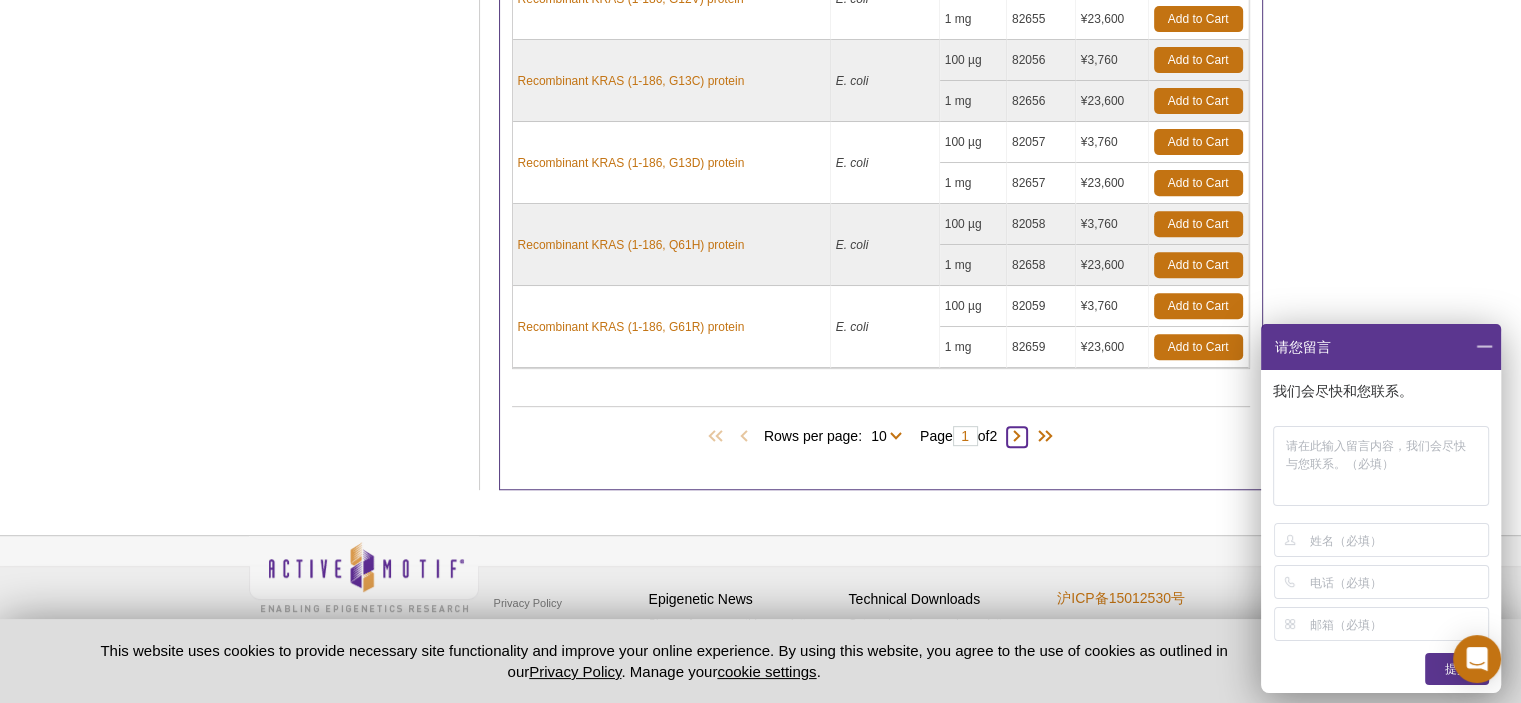 click at bounding box center [1017, 437] 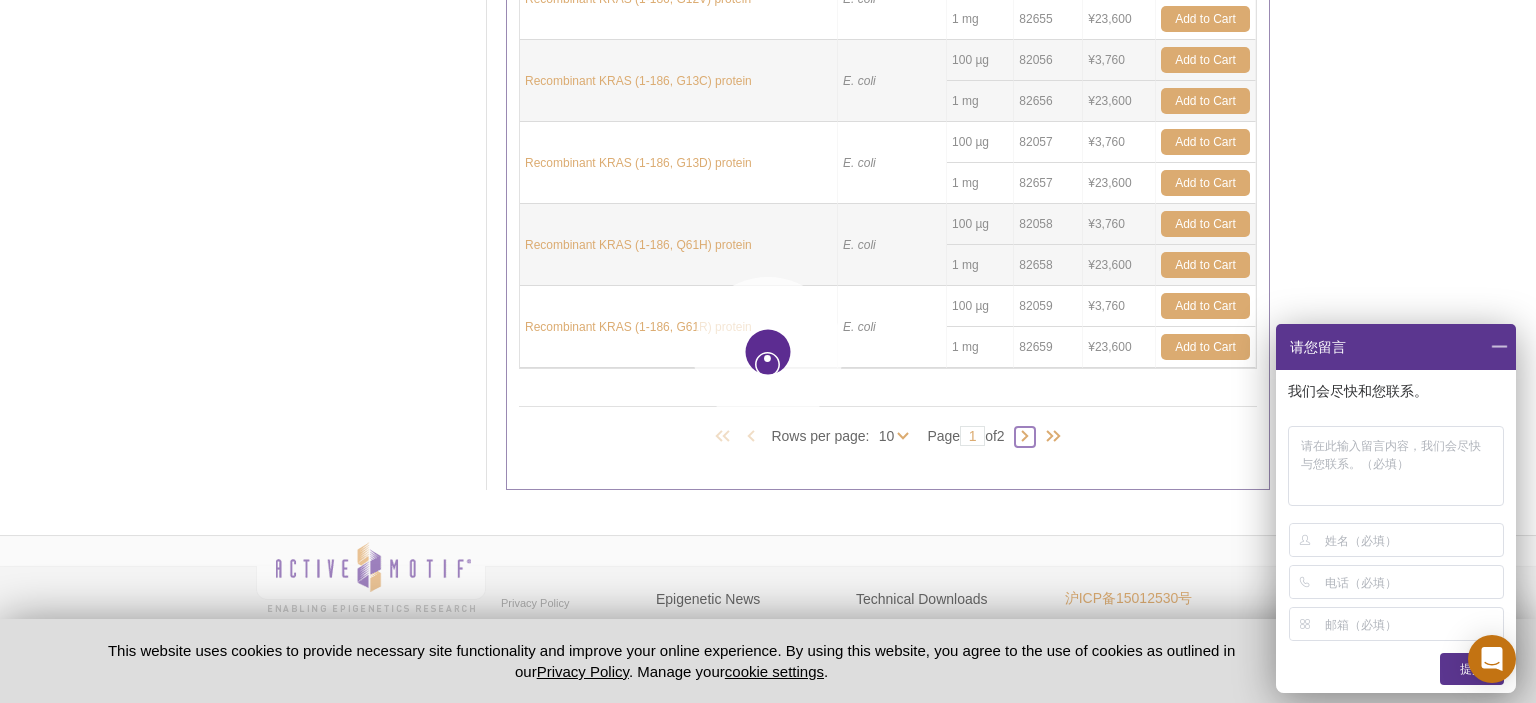 type on "2" 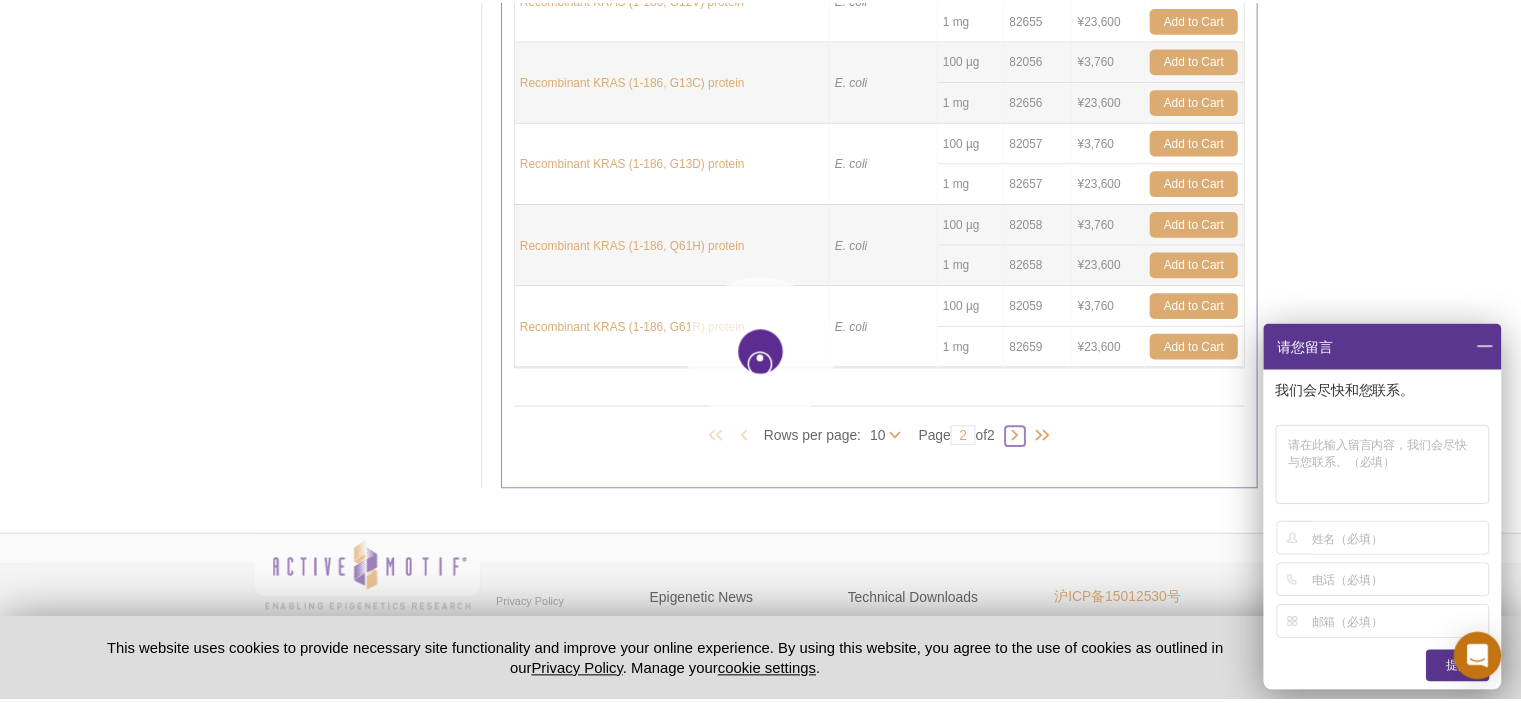 scroll, scrollTop: 38, scrollLeft: 0, axis: vertical 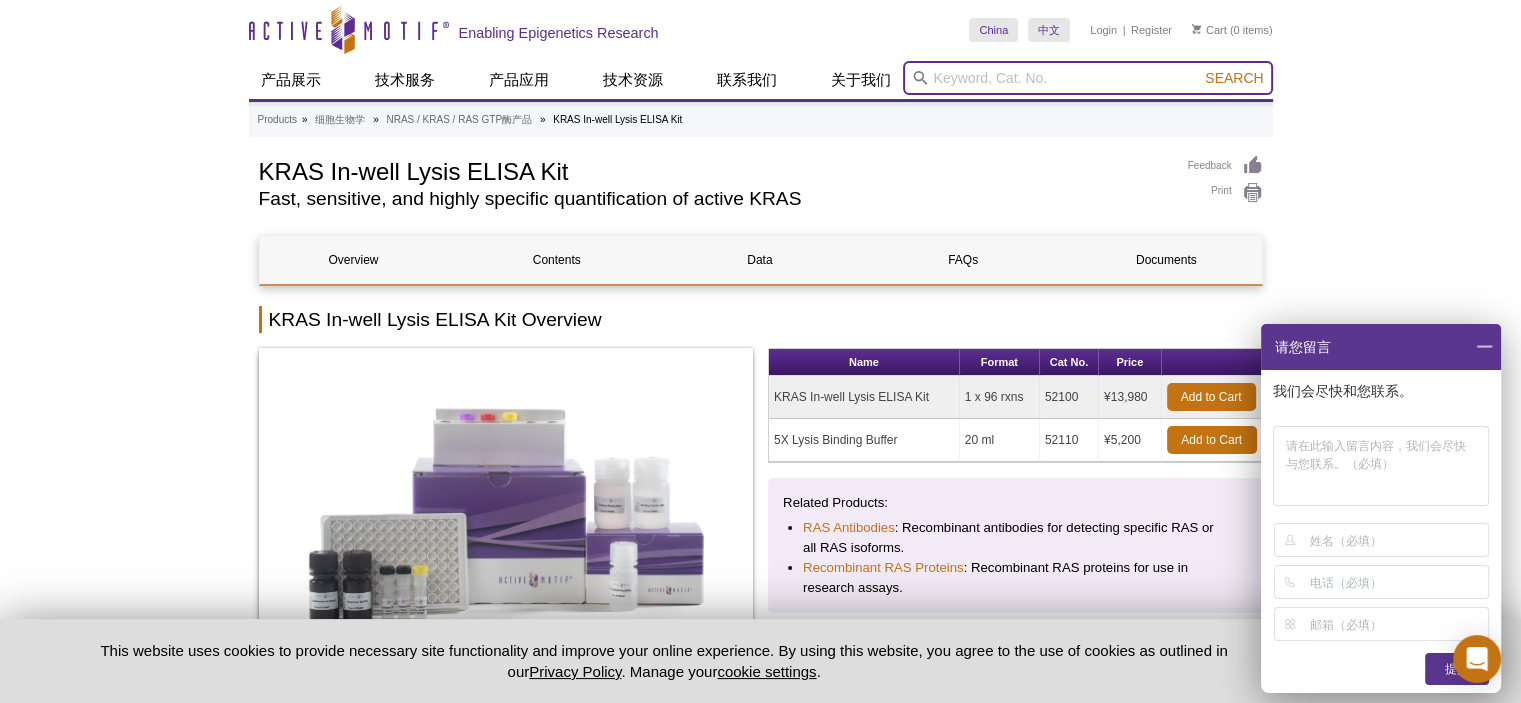 click at bounding box center (1088, 78) 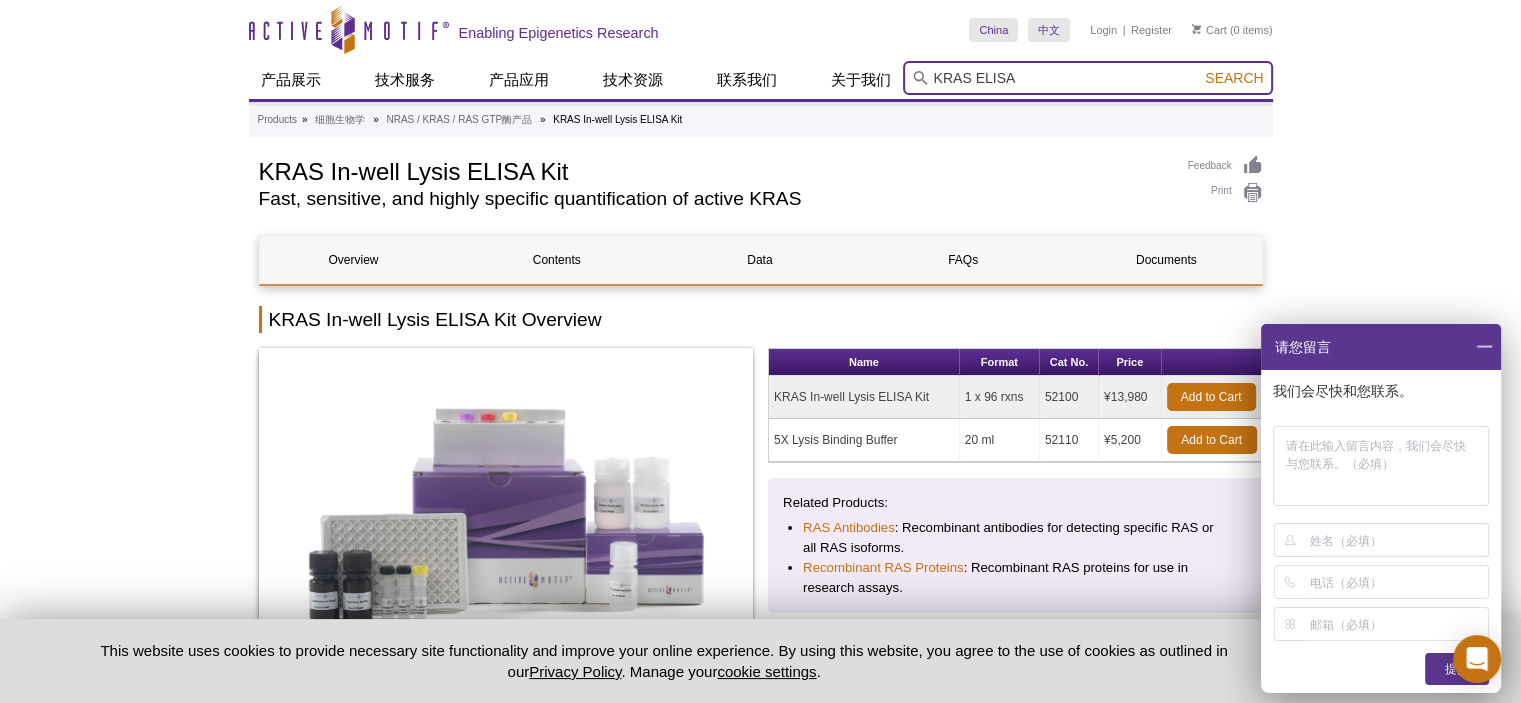 type on "KRAS ELISA" 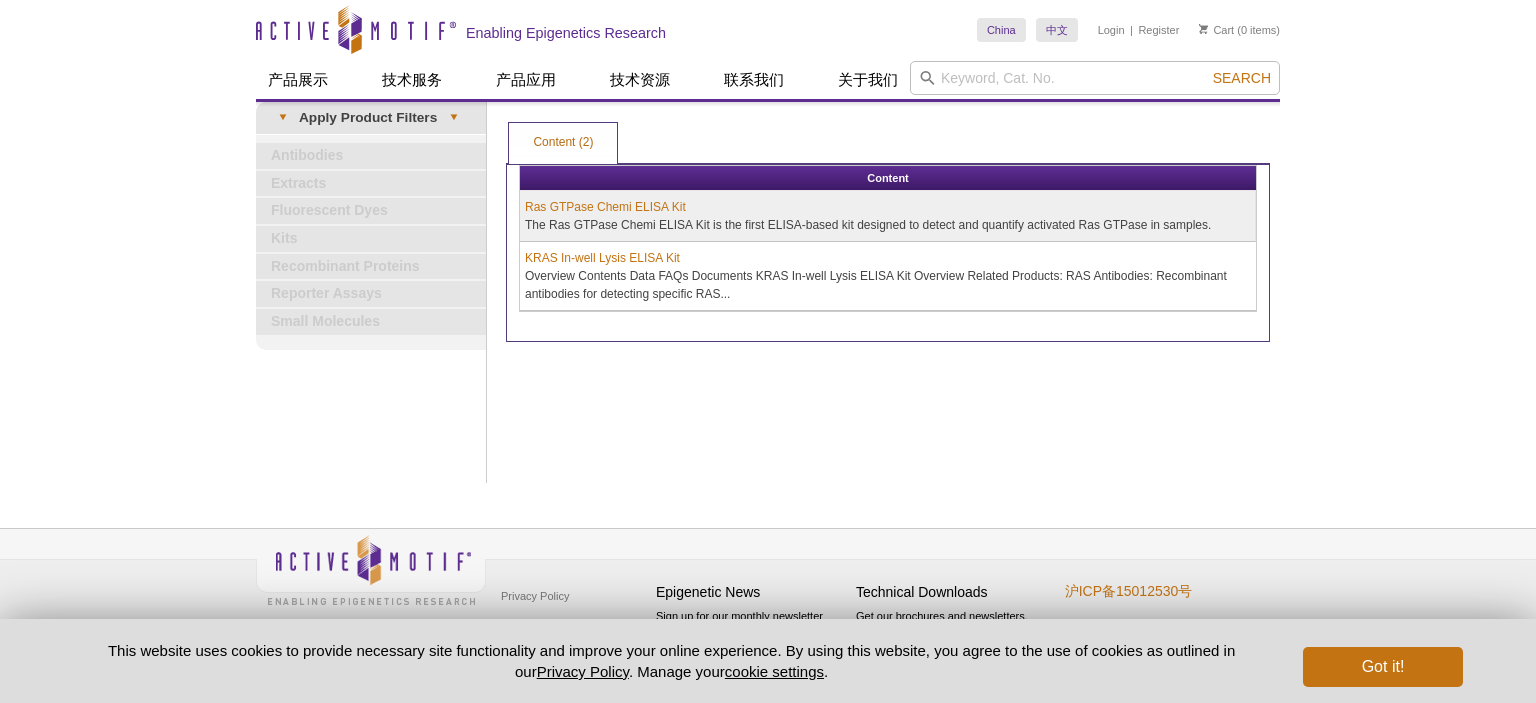 scroll, scrollTop: 0, scrollLeft: 0, axis: both 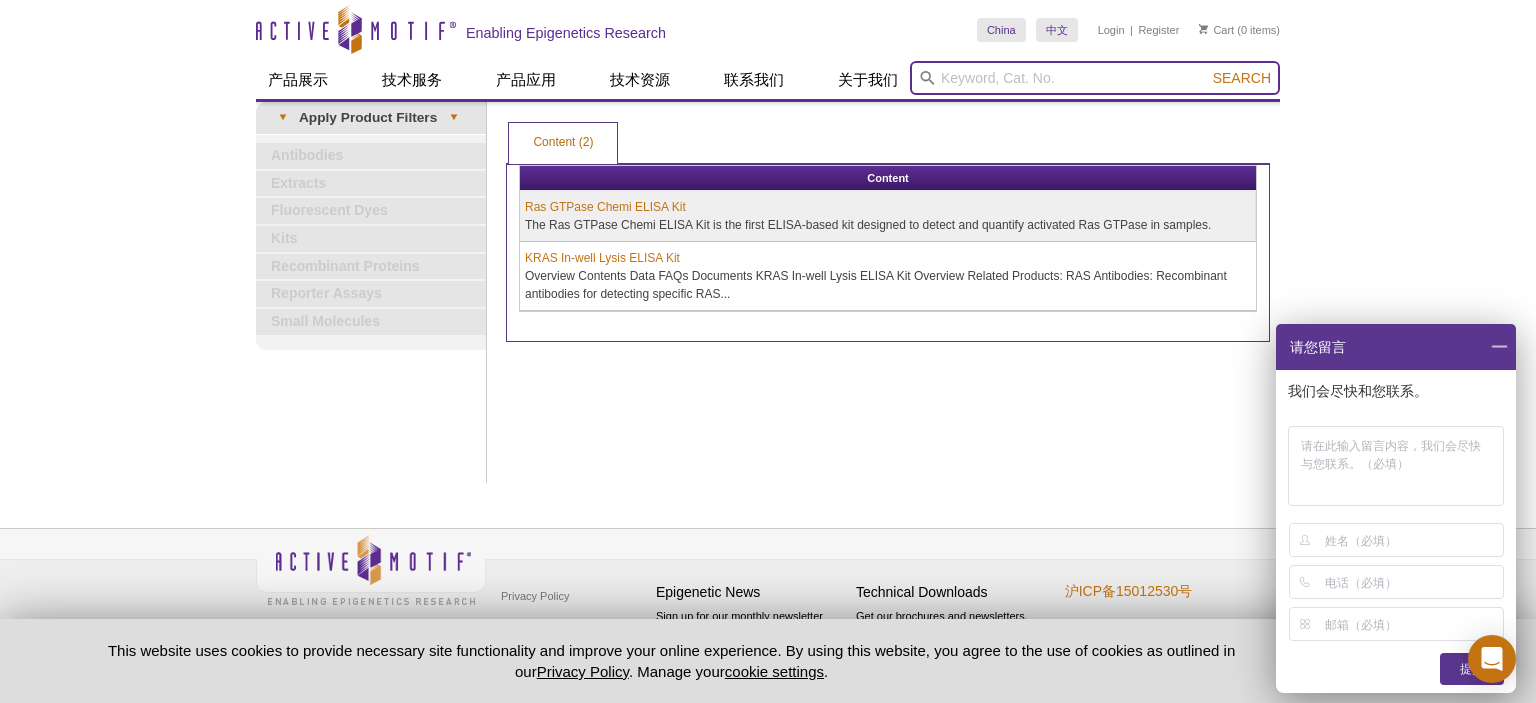 click at bounding box center [1095, 78] 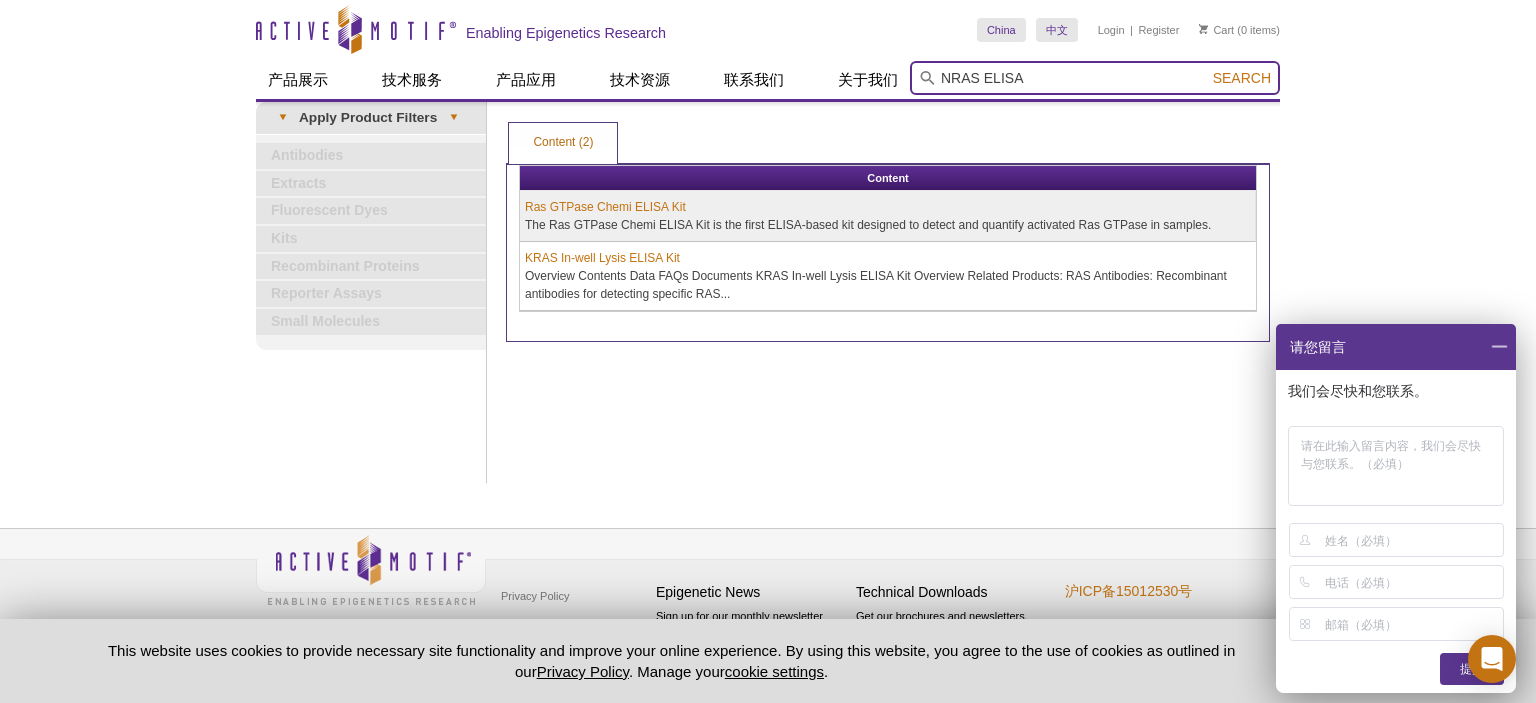 type on "NRAS ELISA" 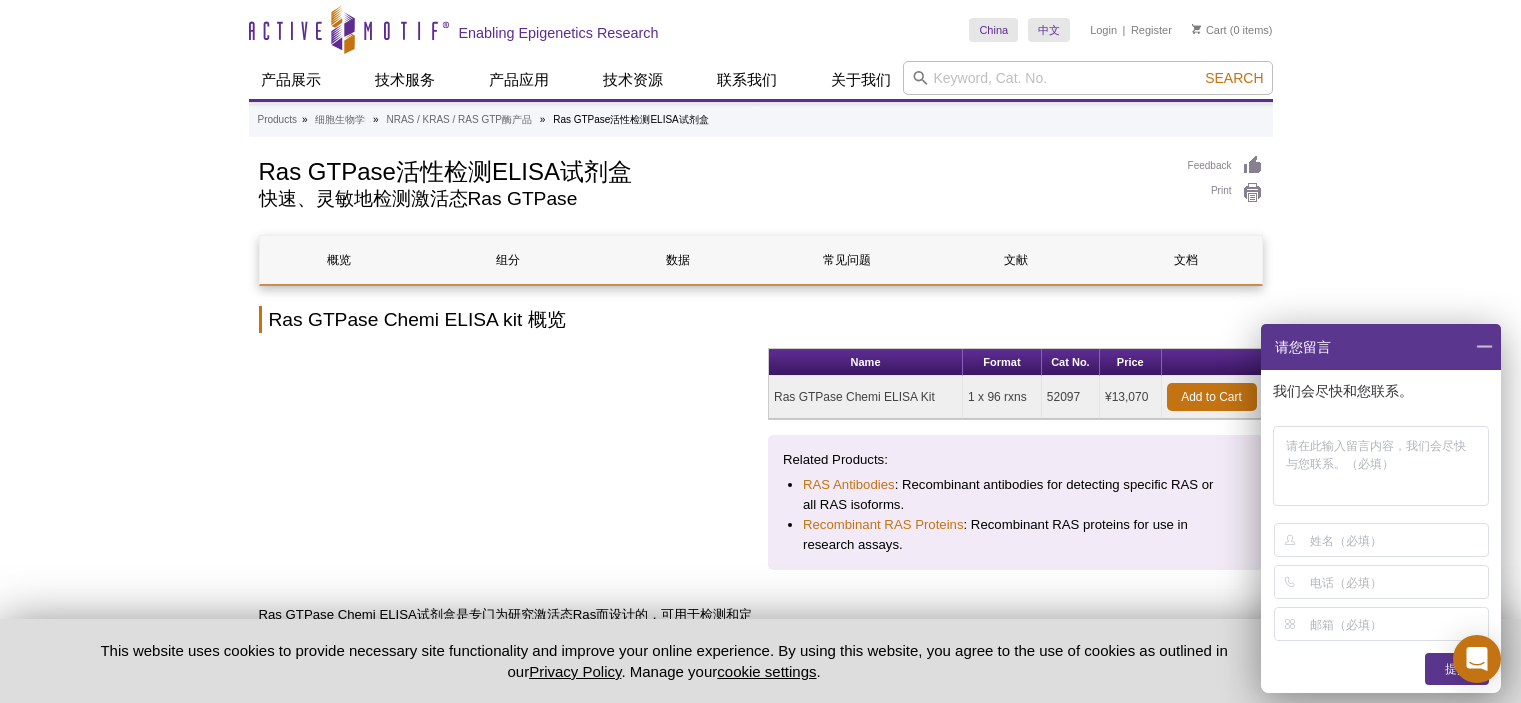 scroll, scrollTop: 0, scrollLeft: 0, axis: both 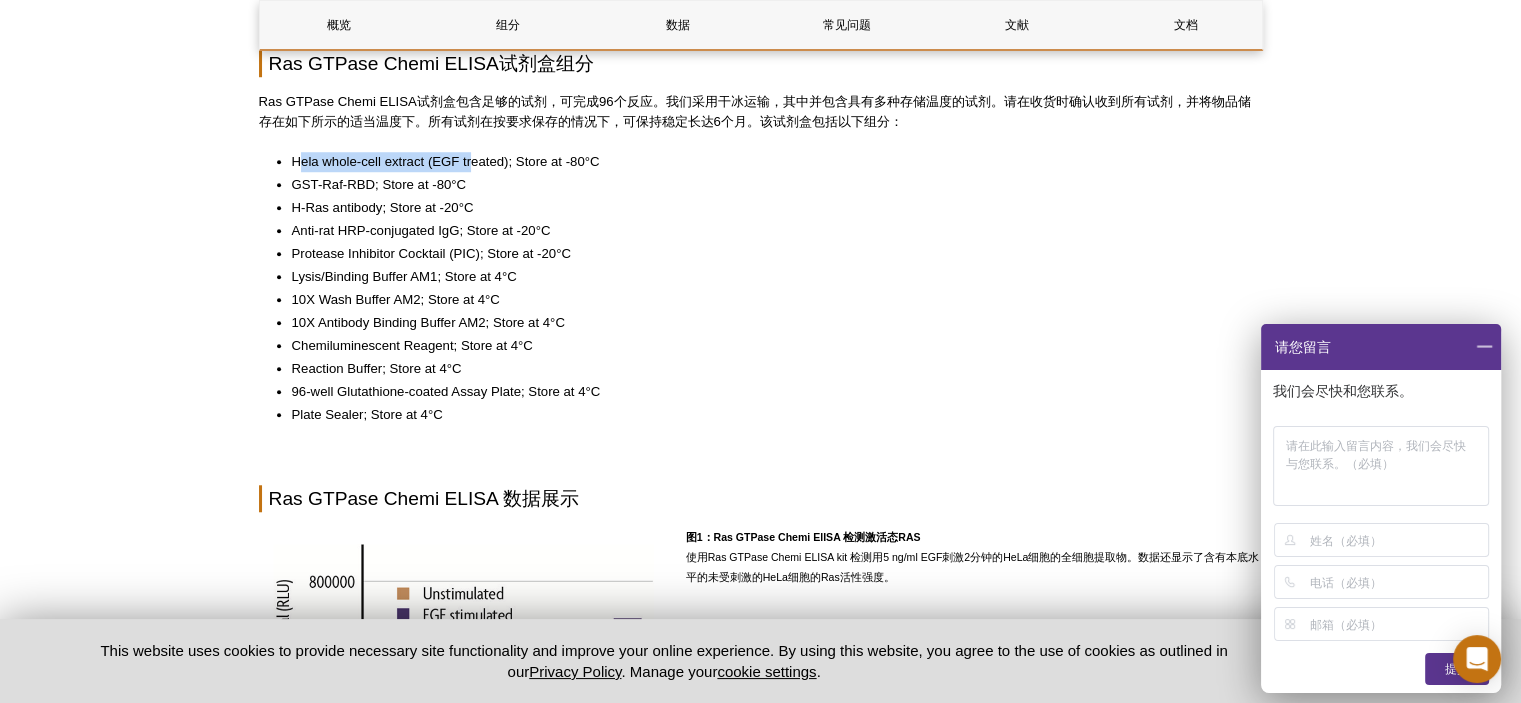 drag, startPoint x: 302, startPoint y: 161, endPoint x: 472, endPoint y: 164, distance: 170.02647 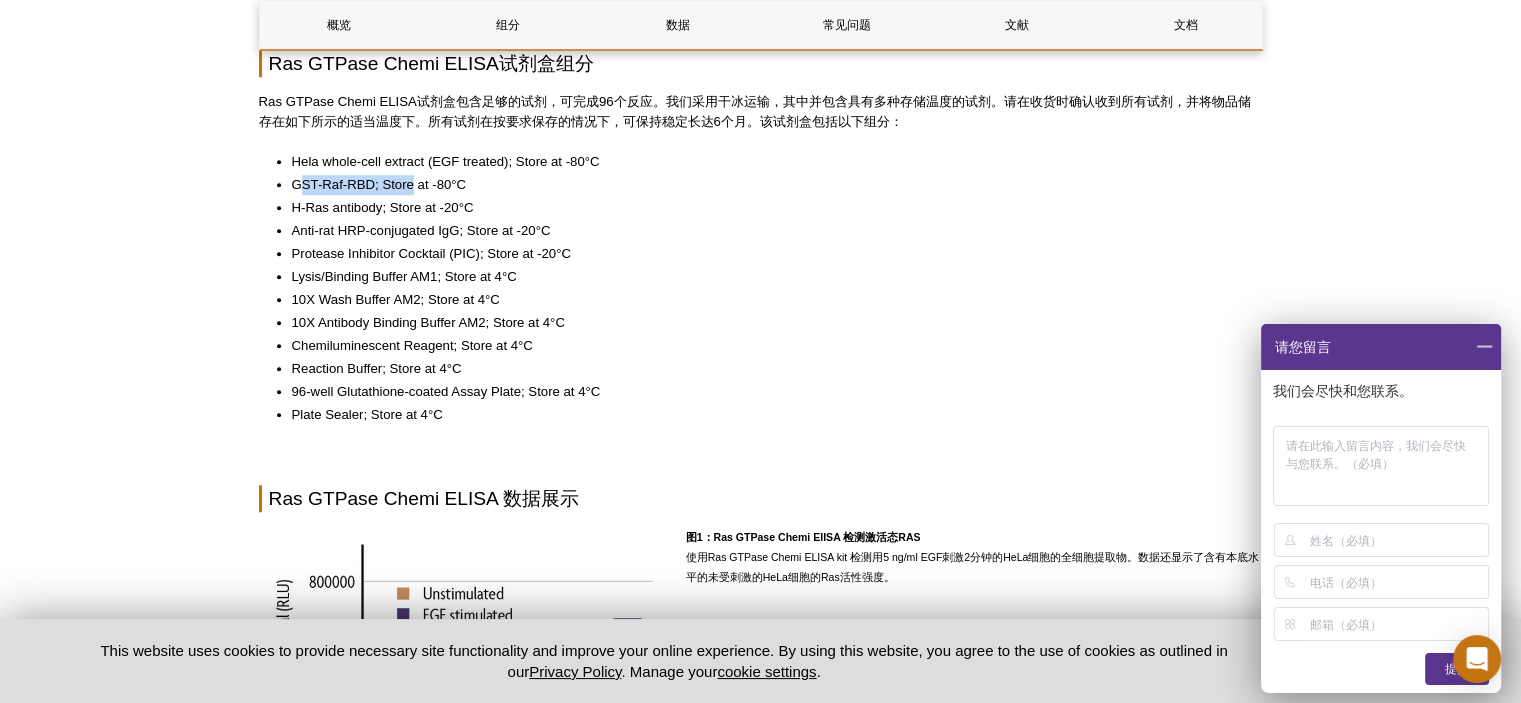 drag, startPoint x: 300, startPoint y: 181, endPoint x: 412, endPoint y: 186, distance: 112.11155 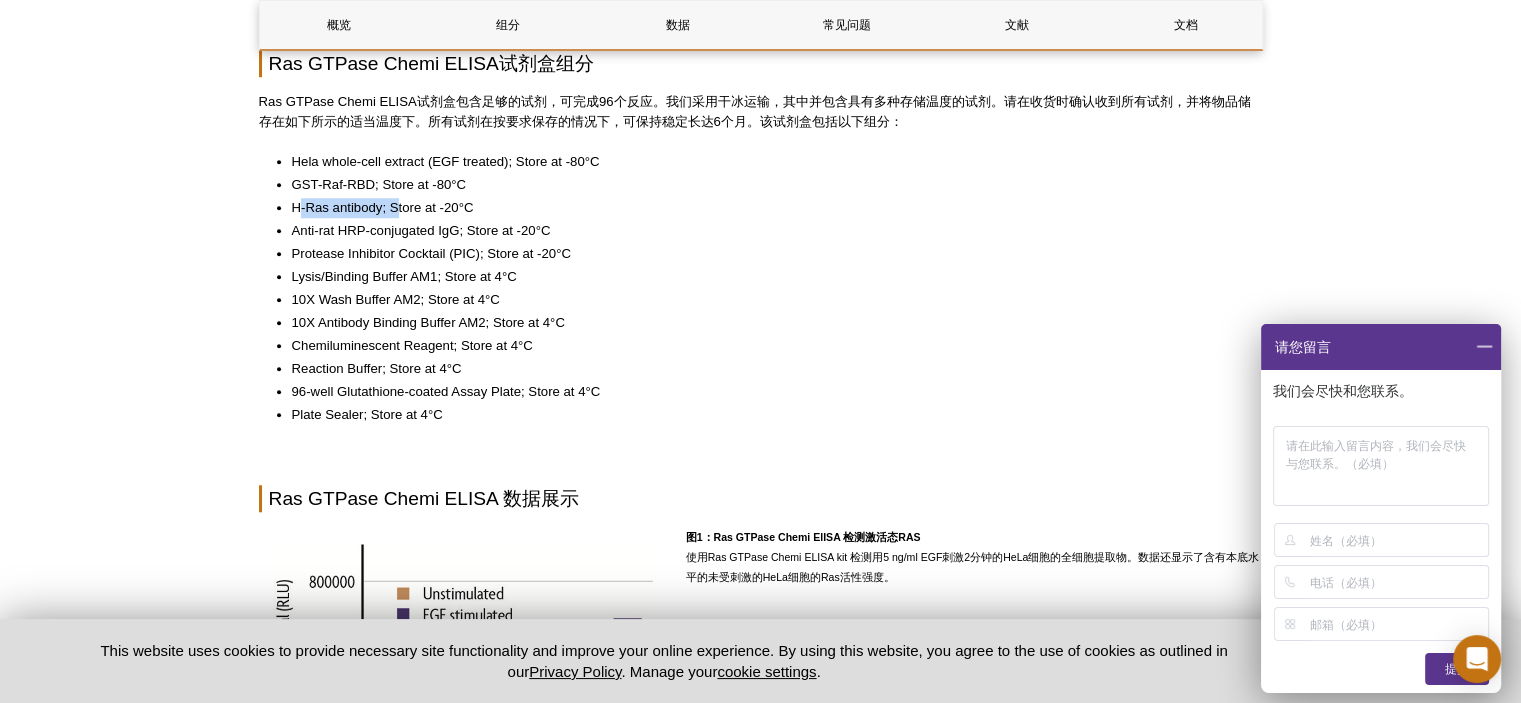 drag, startPoint x: 299, startPoint y: 199, endPoint x: 395, endPoint y: 199, distance: 96 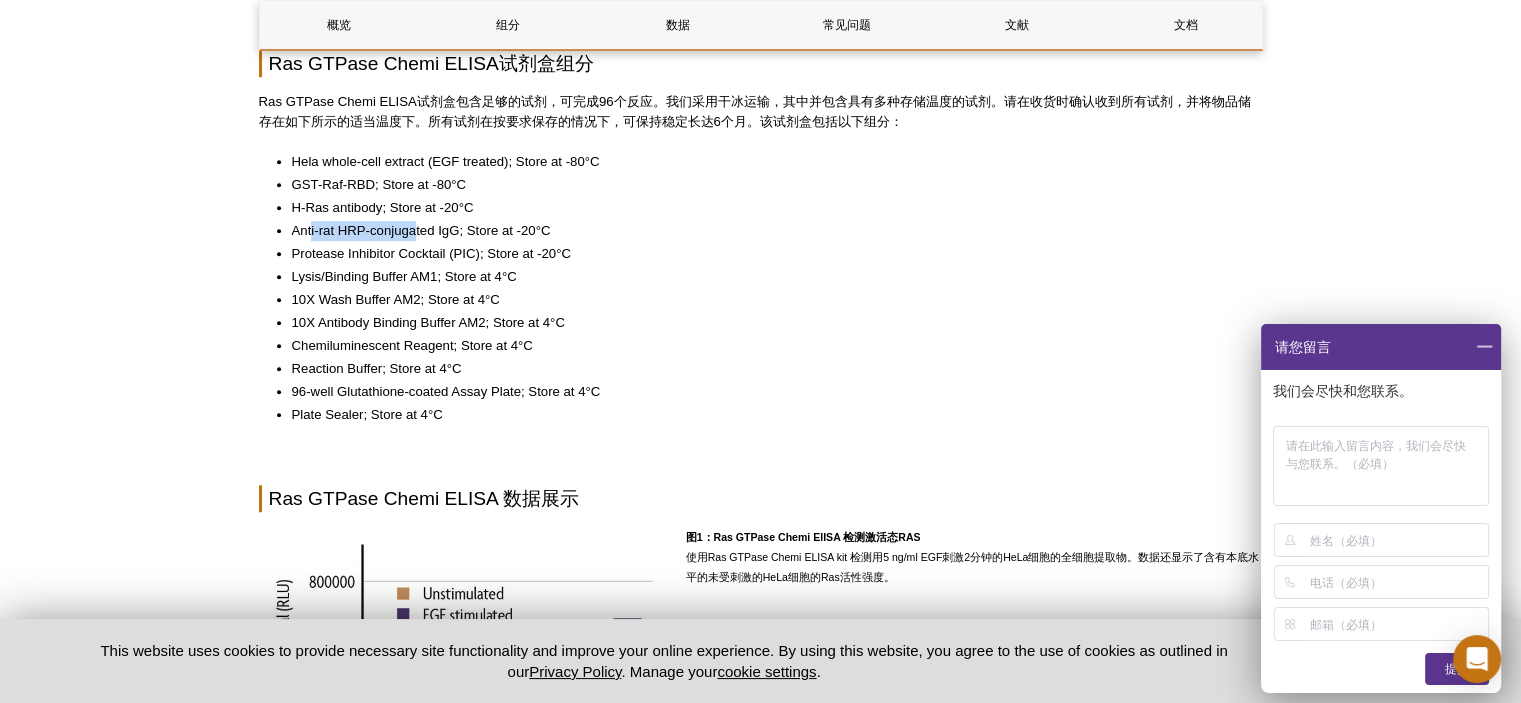 drag, startPoint x: 309, startPoint y: 227, endPoint x: 416, endPoint y: 231, distance: 107.07474 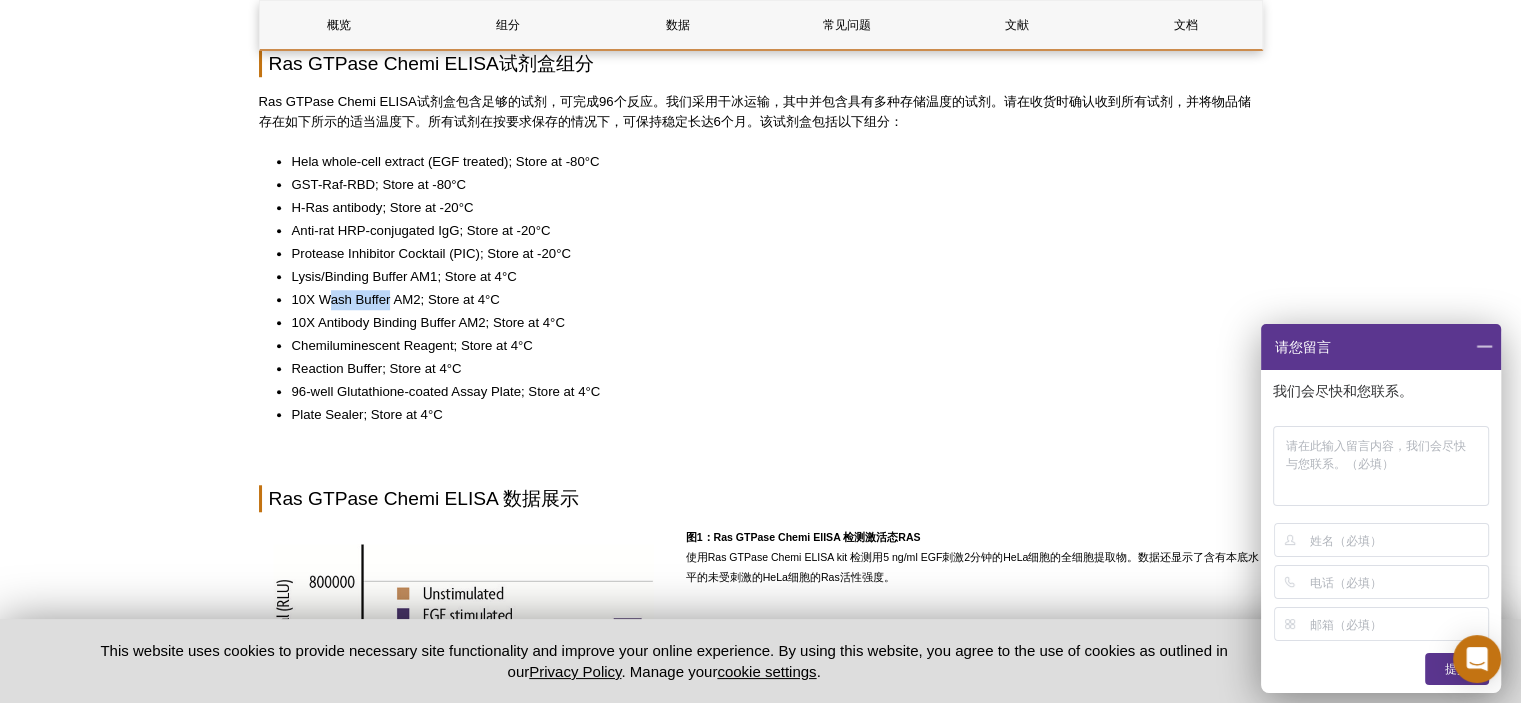 drag, startPoint x: 326, startPoint y: 298, endPoint x: 391, endPoint y: 302, distance: 65.12296 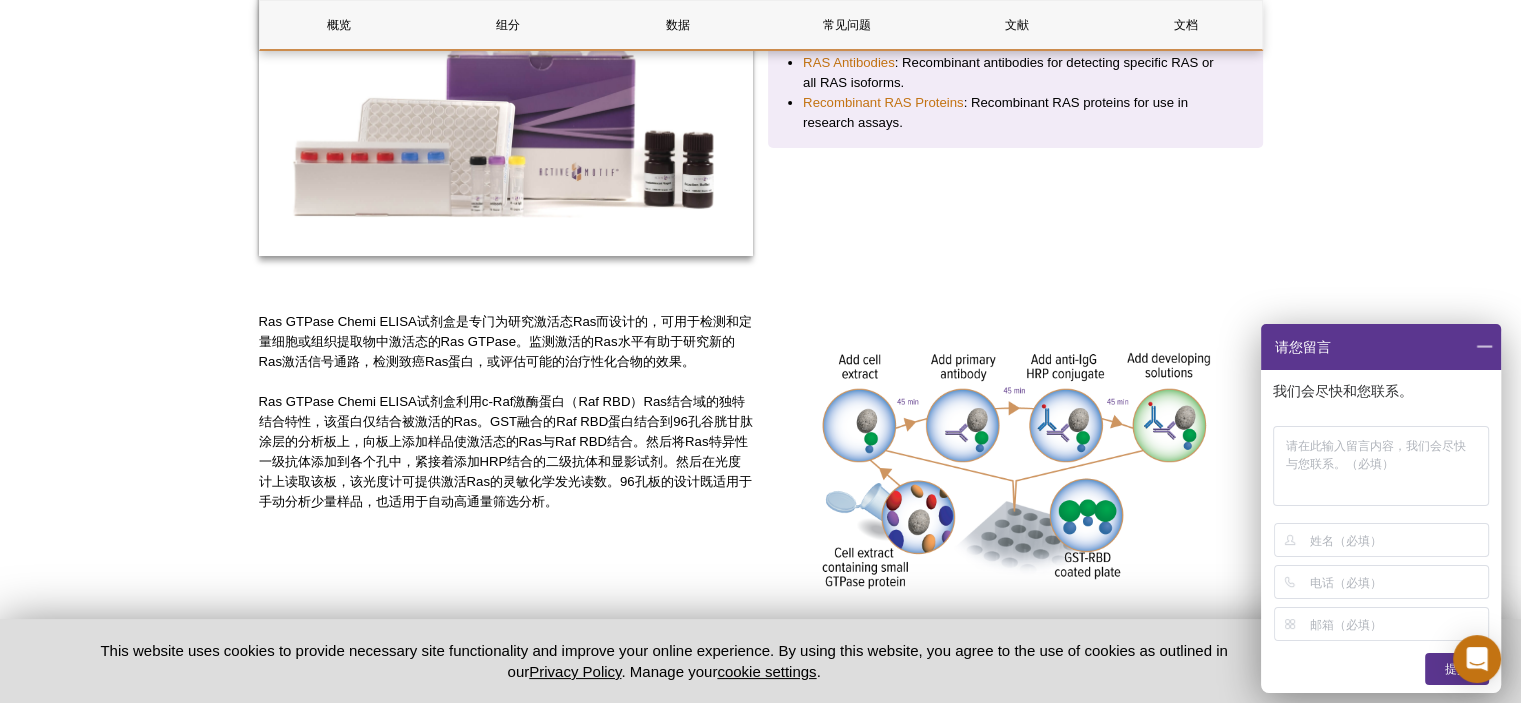 scroll, scrollTop: 500, scrollLeft: 0, axis: vertical 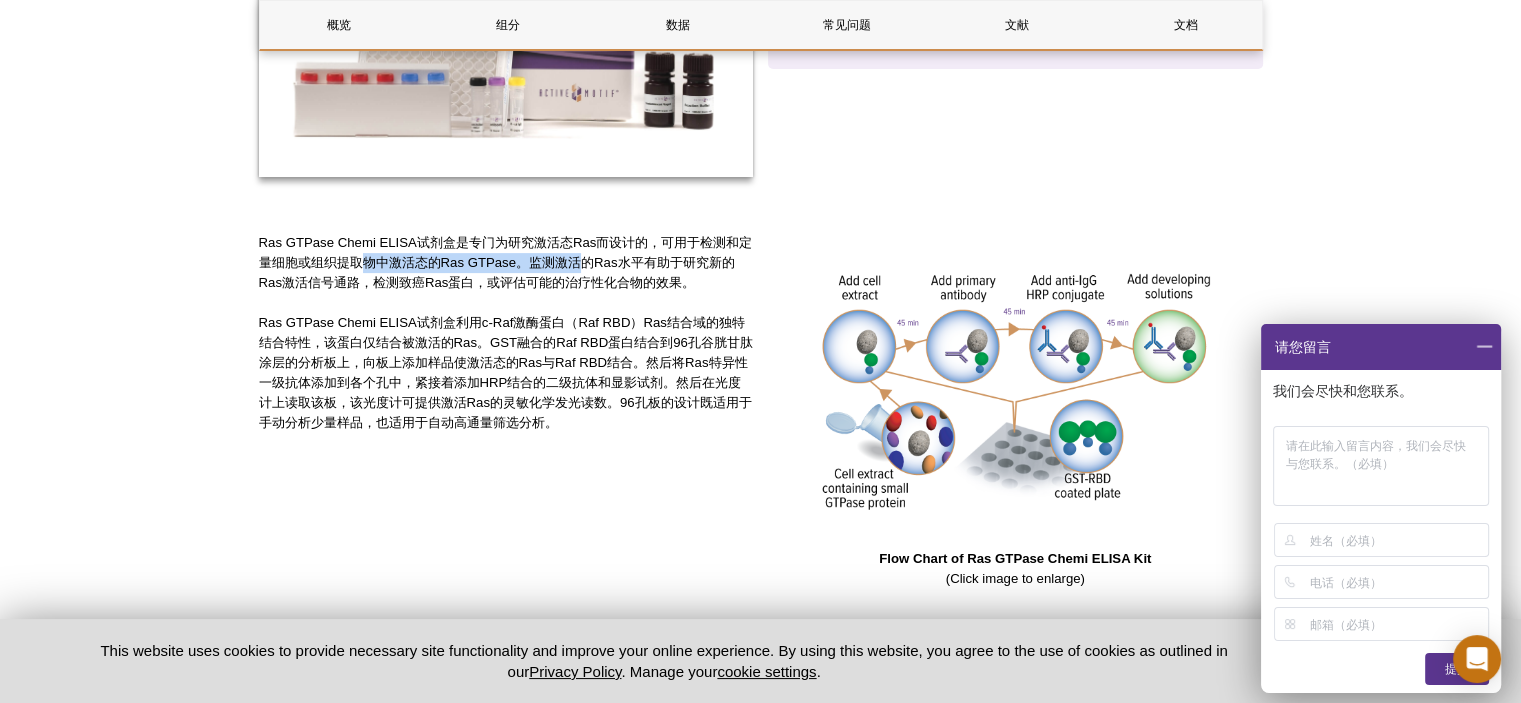drag, startPoint x: 381, startPoint y: 269, endPoint x: 592, endPoint y: 264, distance: 211.05923 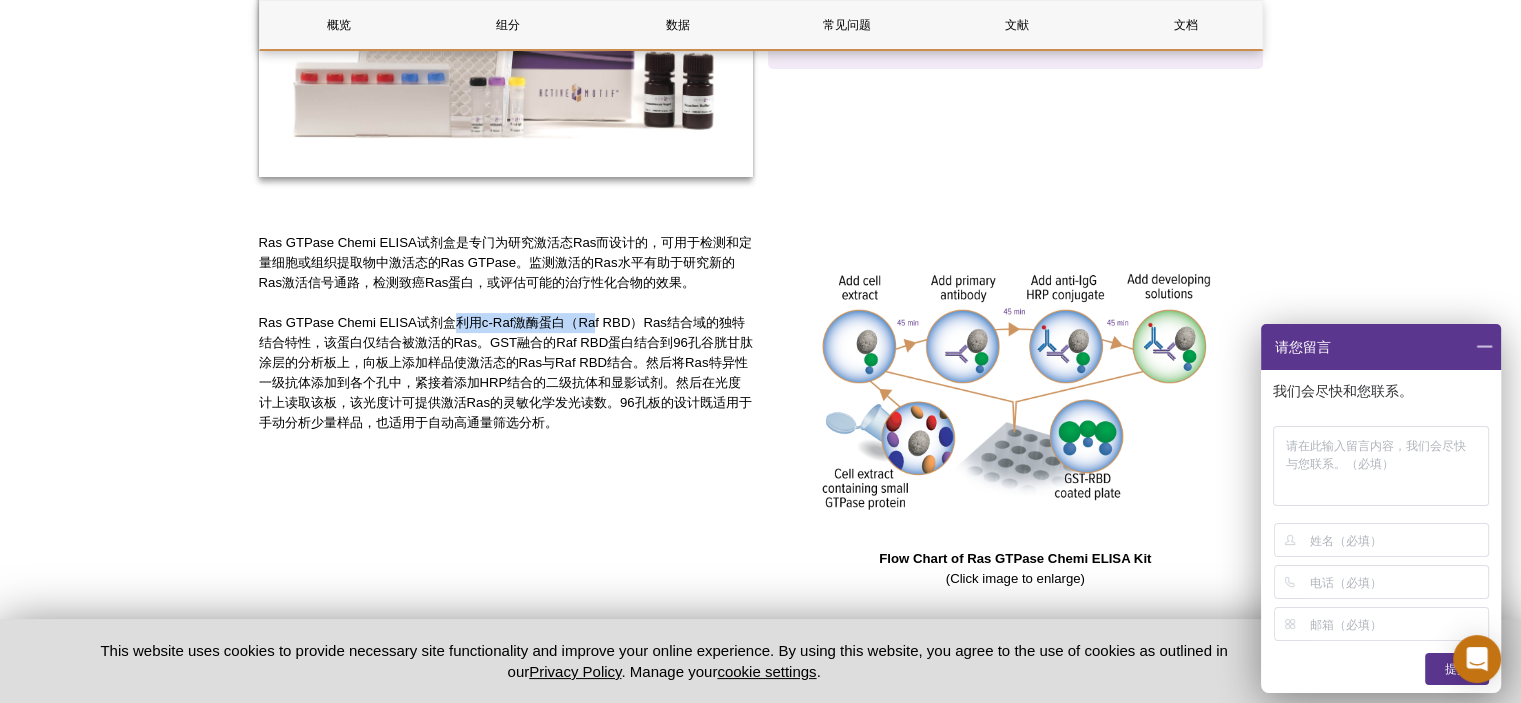 drag, startPoint x: 451, startPoint y: 319, endPoint x: 596, endPoint y: 318, distance: 145.00345 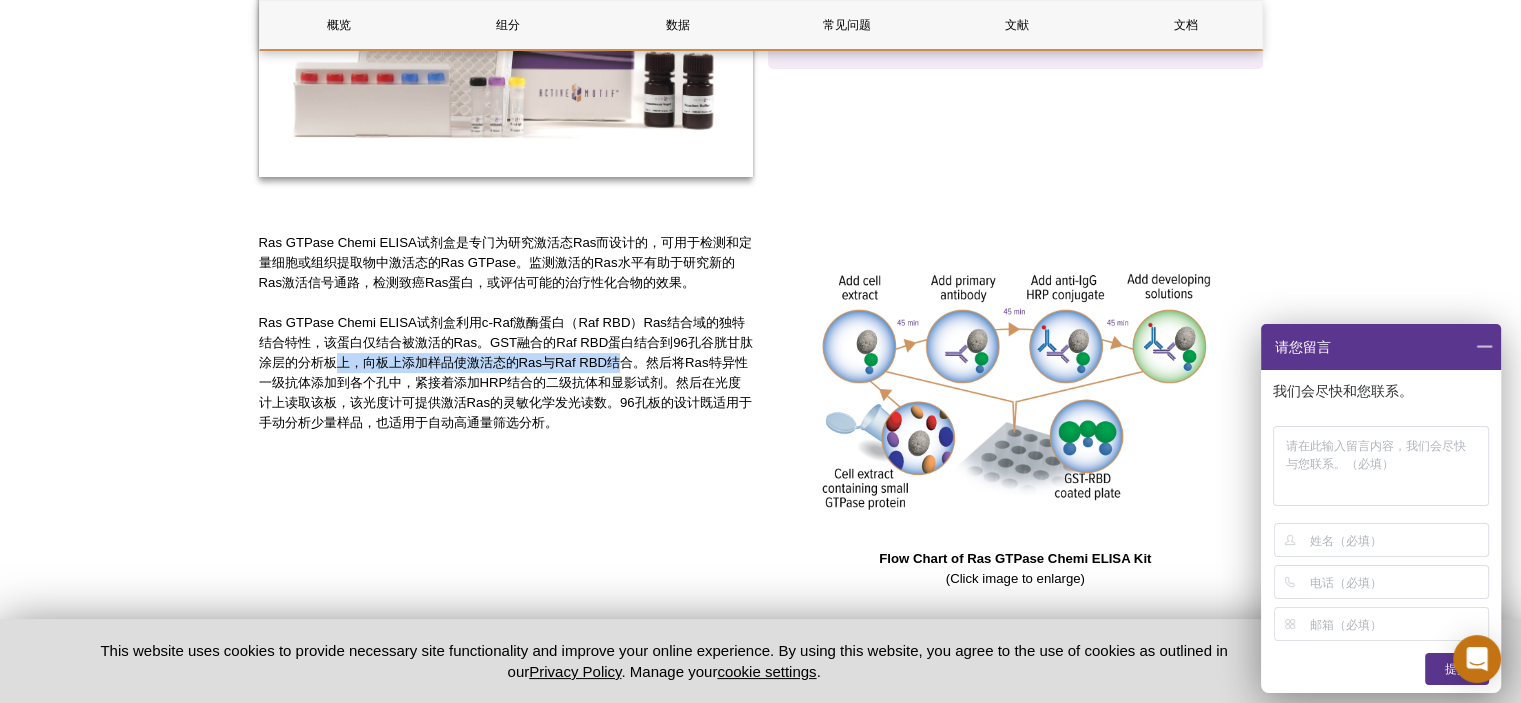 drag, startPoint x: 636, startPoint y: 353, endPoint x: 374, endPoint y: 366, distance: 262.32233 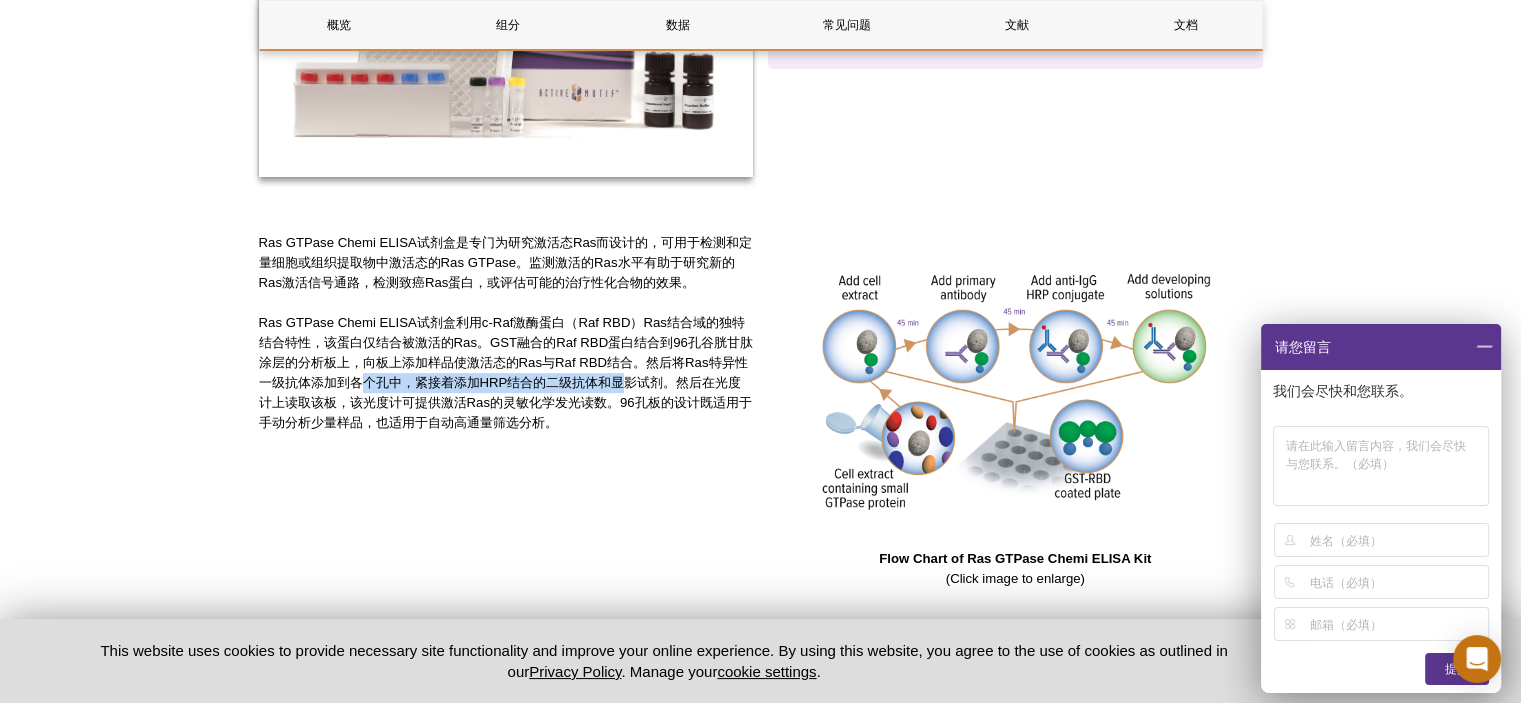 drag, startPoint x: 392, startPoint y: 378, endPoint x: 658, endPoint y: 373, distance: 266.047 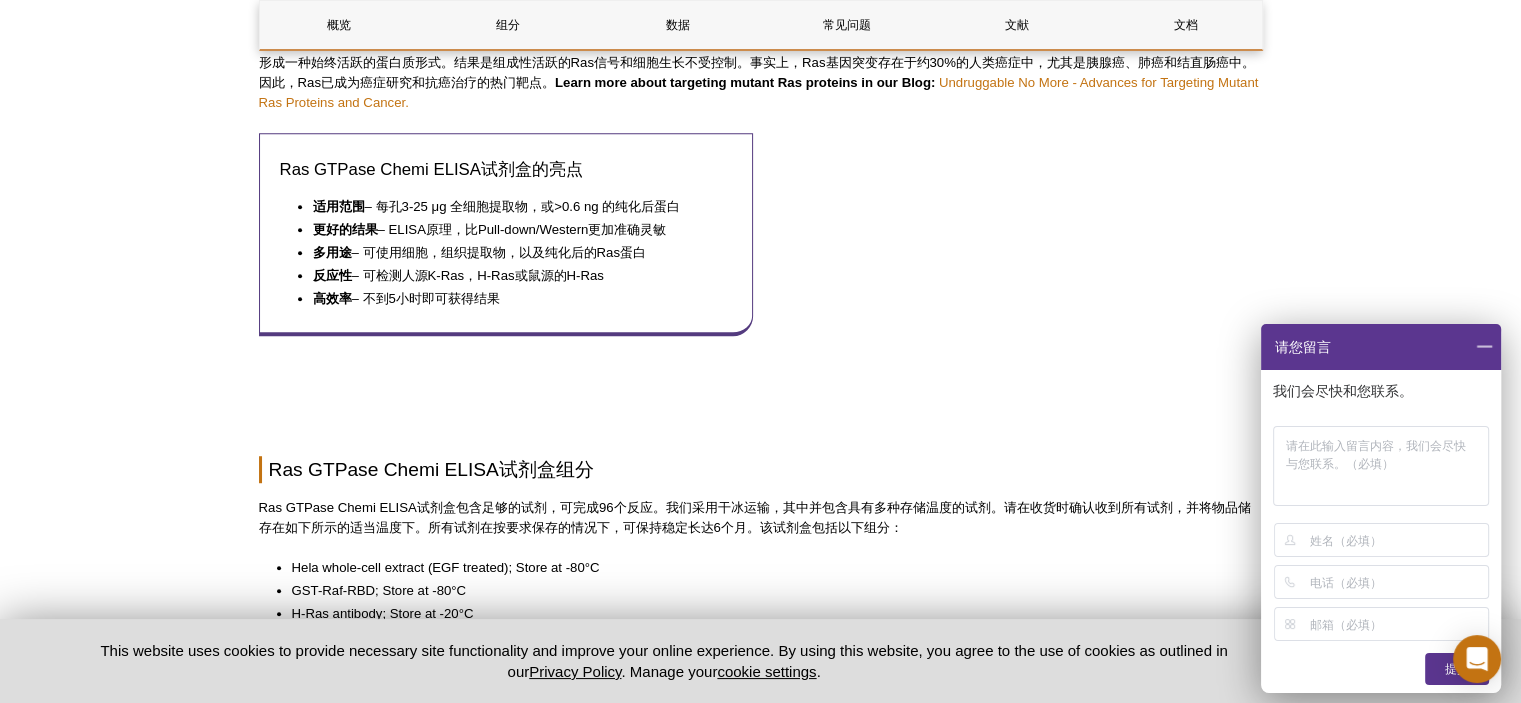 scroll, scrollTop: 1200, scrollLeft: 0, axis: vertical 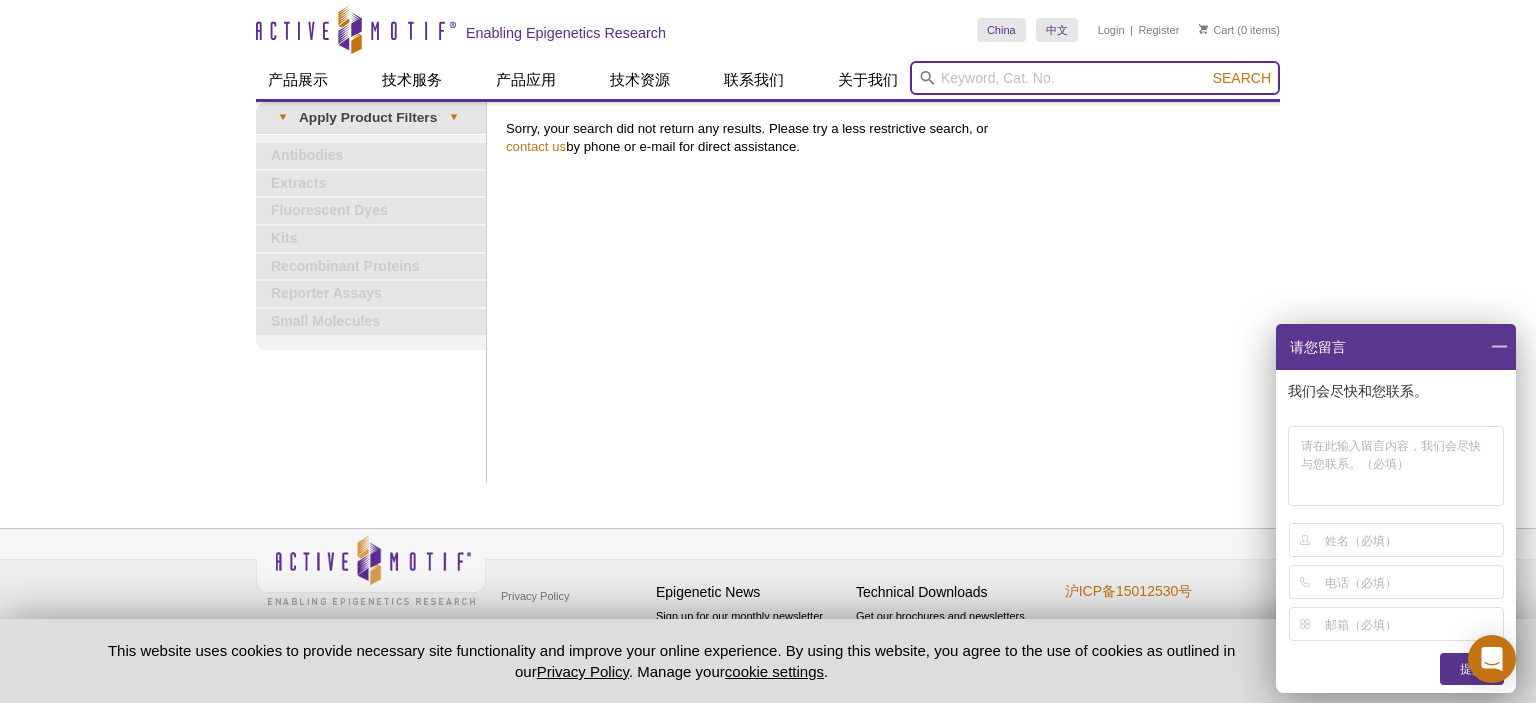 click at bounding box center (1095, 78) 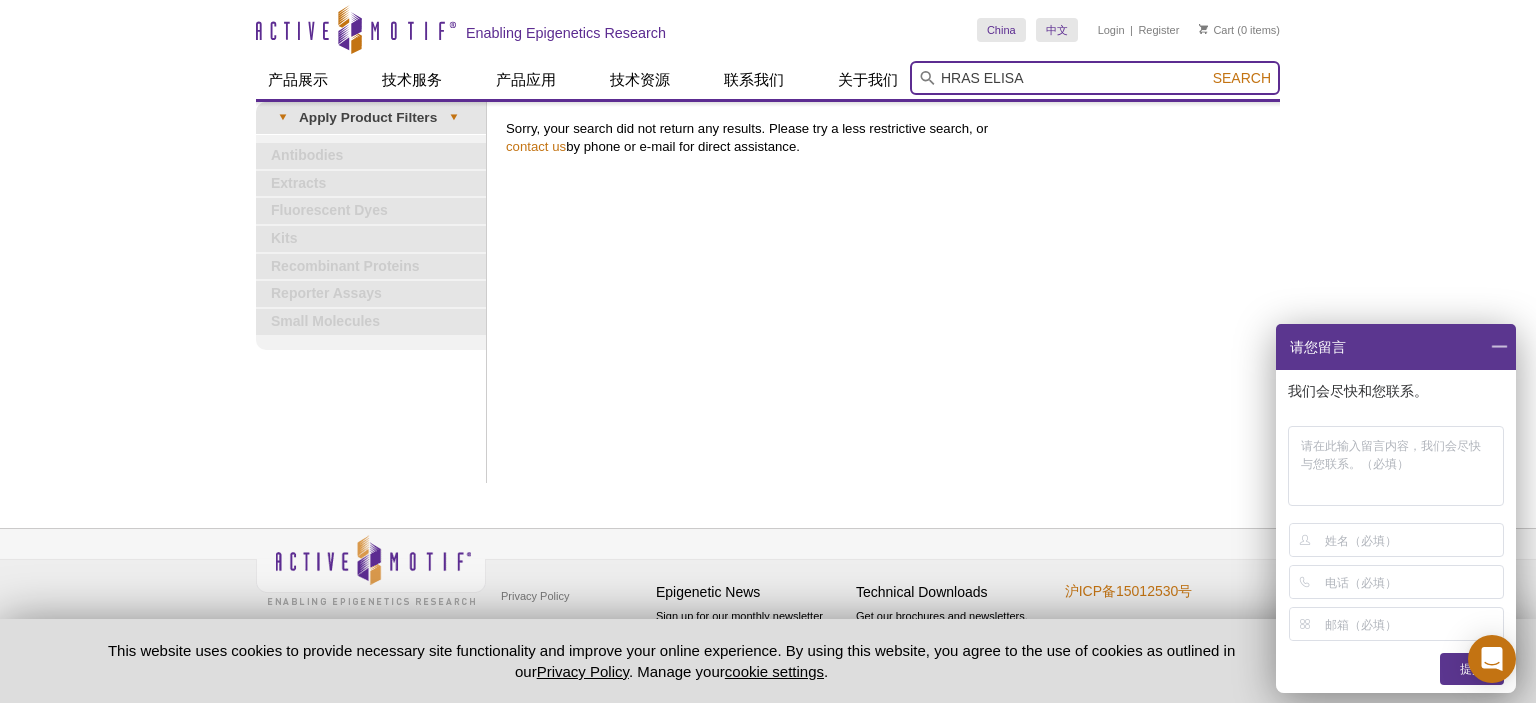 type on "HRAS ELISA" 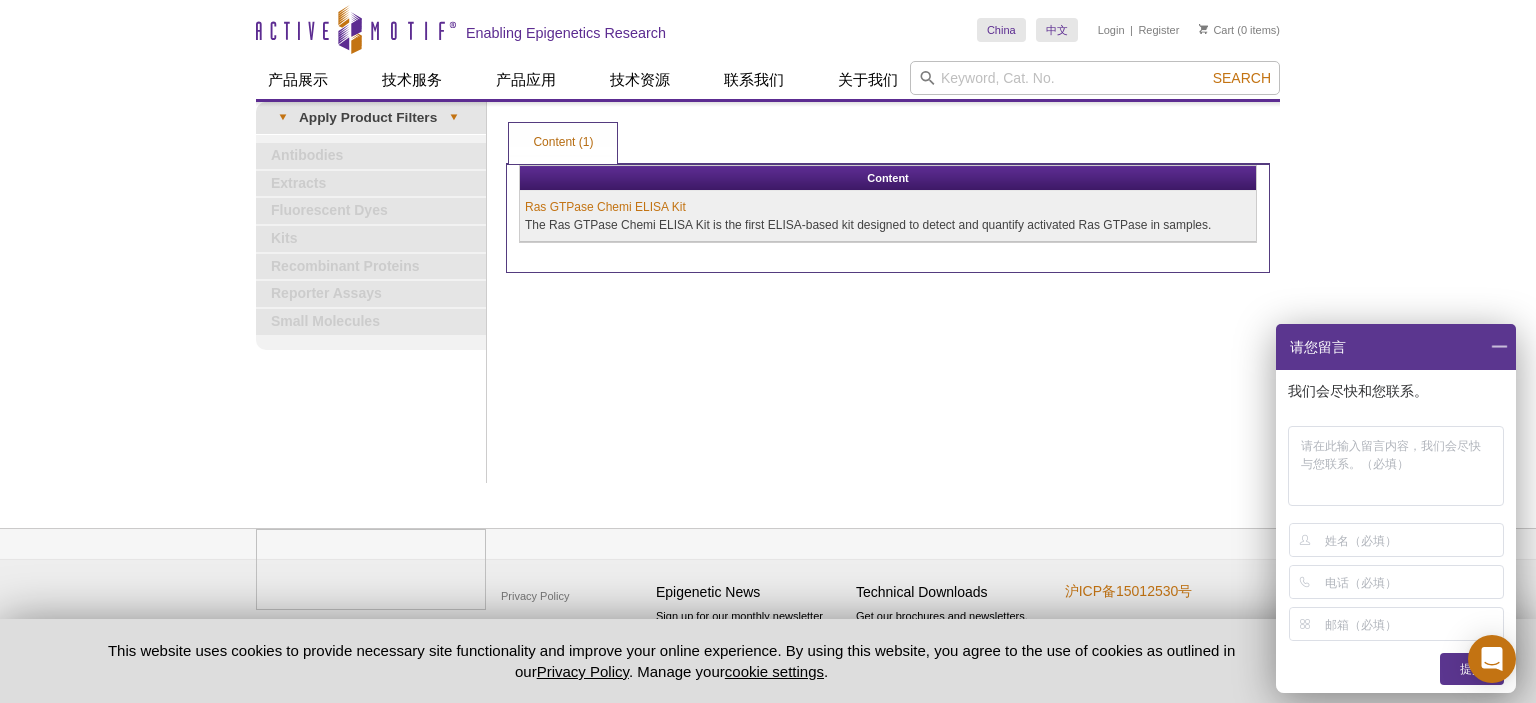 scroll, scrollTop: 0, scrollLeft: 0, axis: both 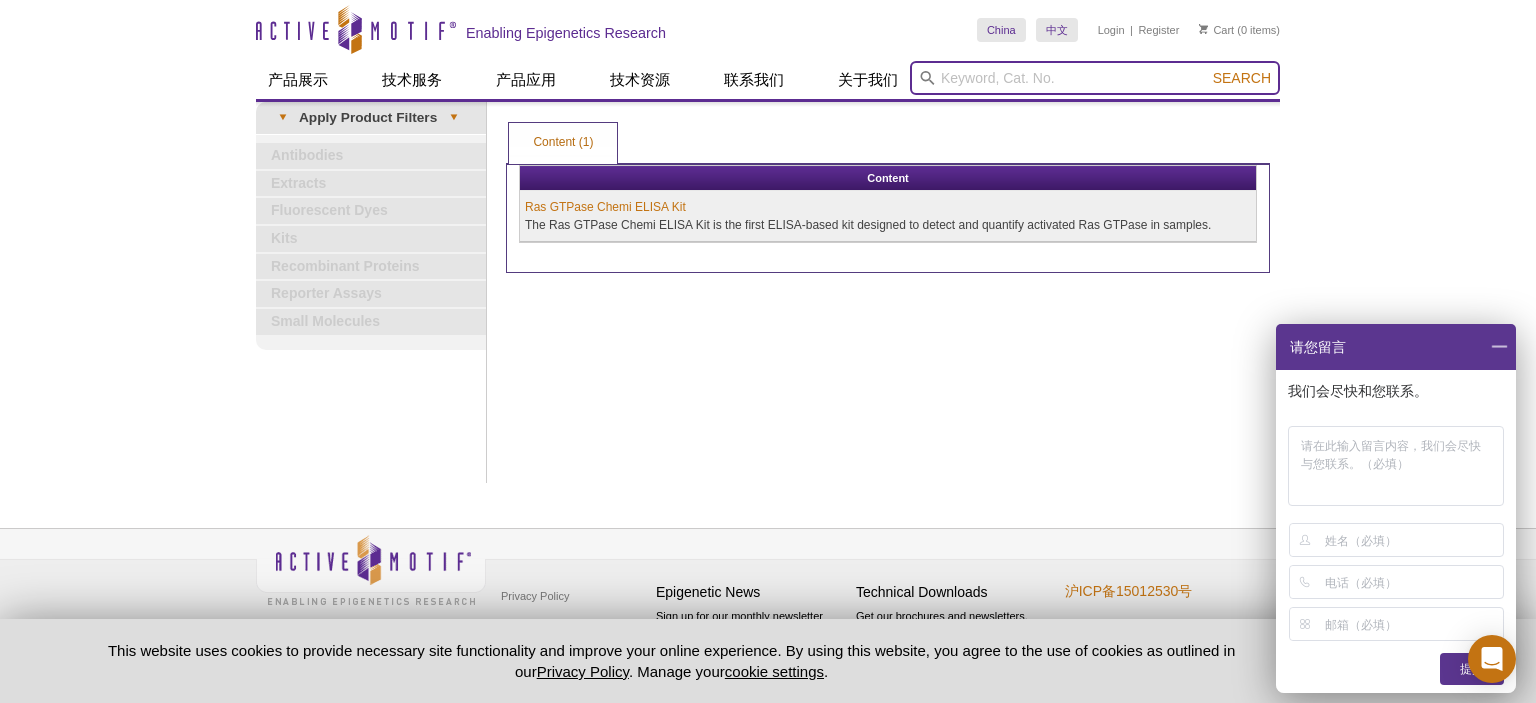 click at bounding box center [1095, 78] 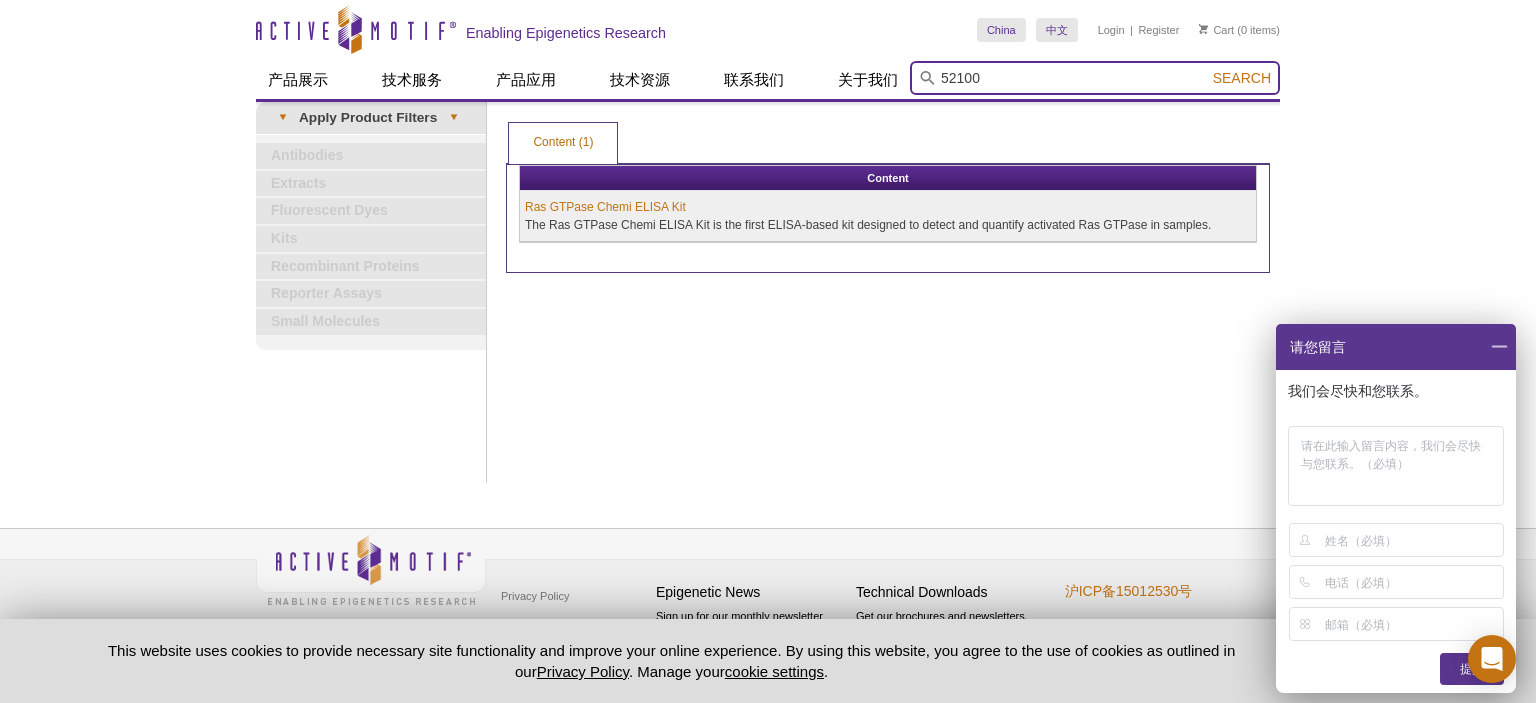 click on "Search" at bounding box center (1242, 78) 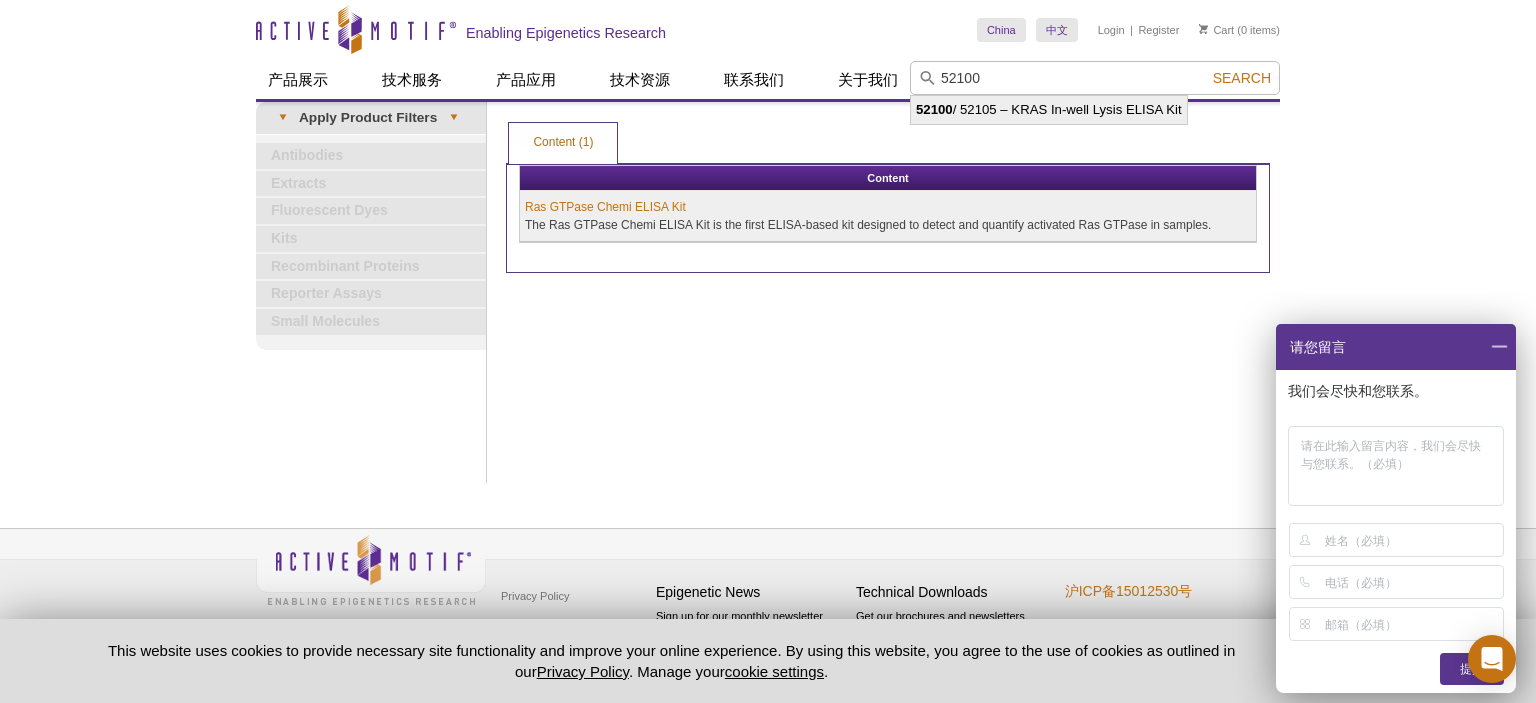 click on "52100  / 52105 – KRAS In-well Lysis ELISA Kit" at bounding box center [1049, 110] 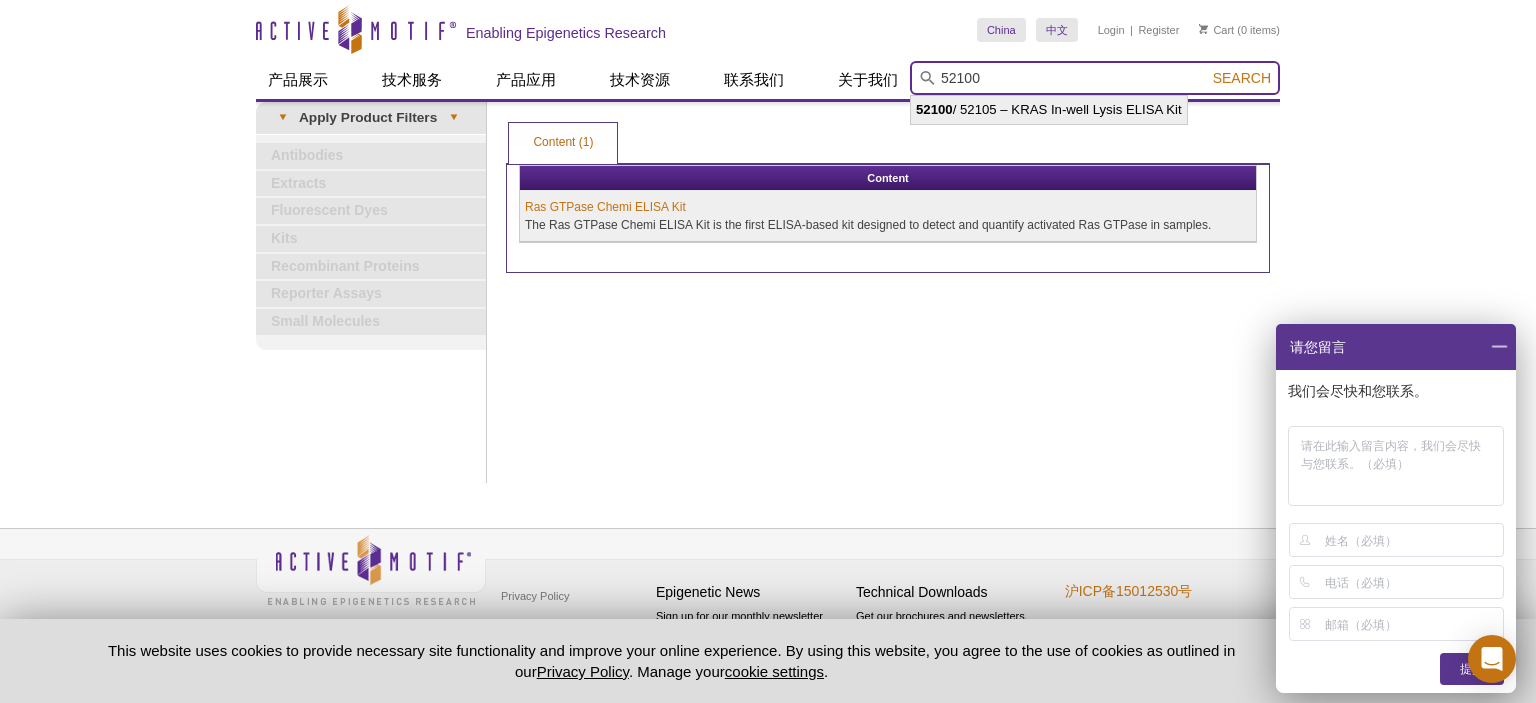 type on "52100 / 52105 – KRAS In-well Lysis ELISA Kit" 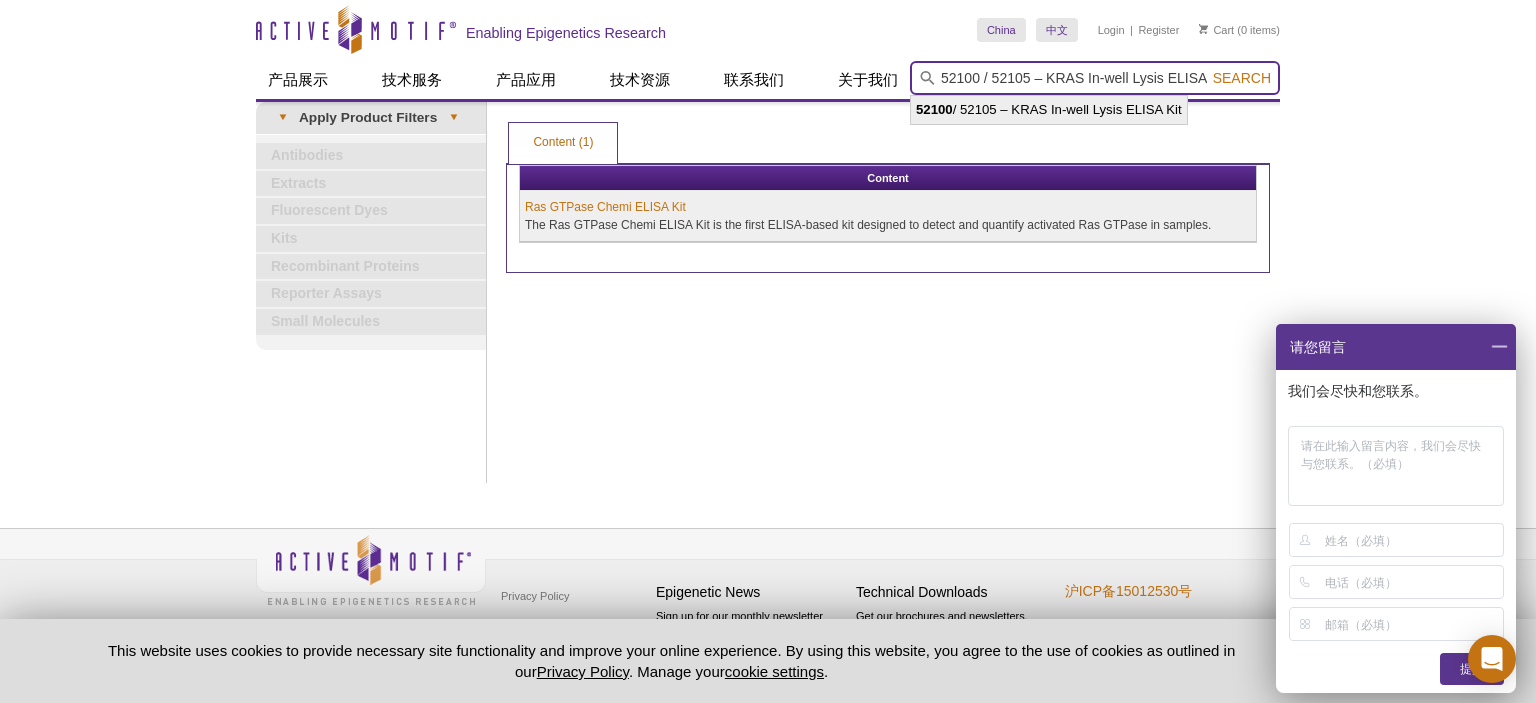 scroll, scrollTop: 0, scrollLeft: 19, axis: horizontal 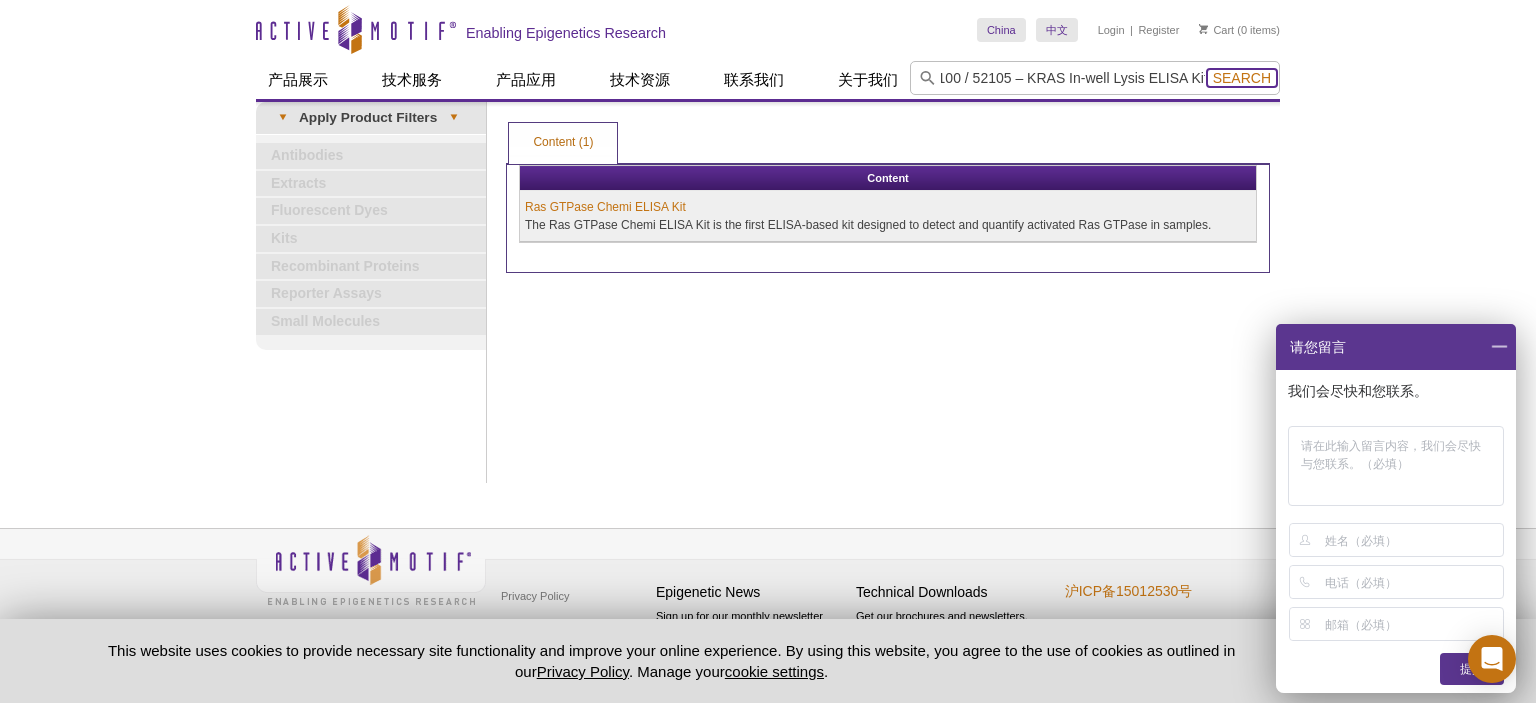 click on "Search" at bounding box center (1242, 78) 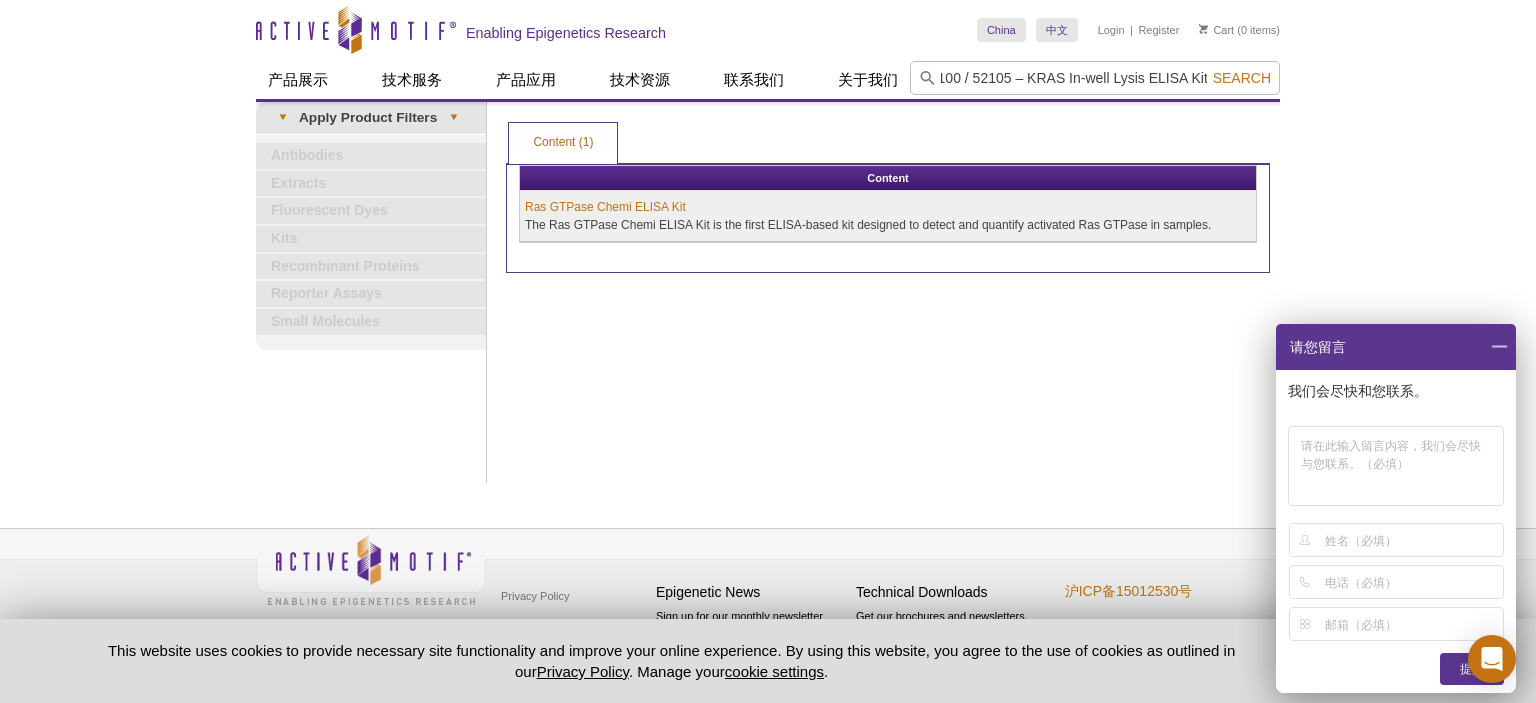 scroll, scrollTop: 0, scrollLeft: 0, axis: both 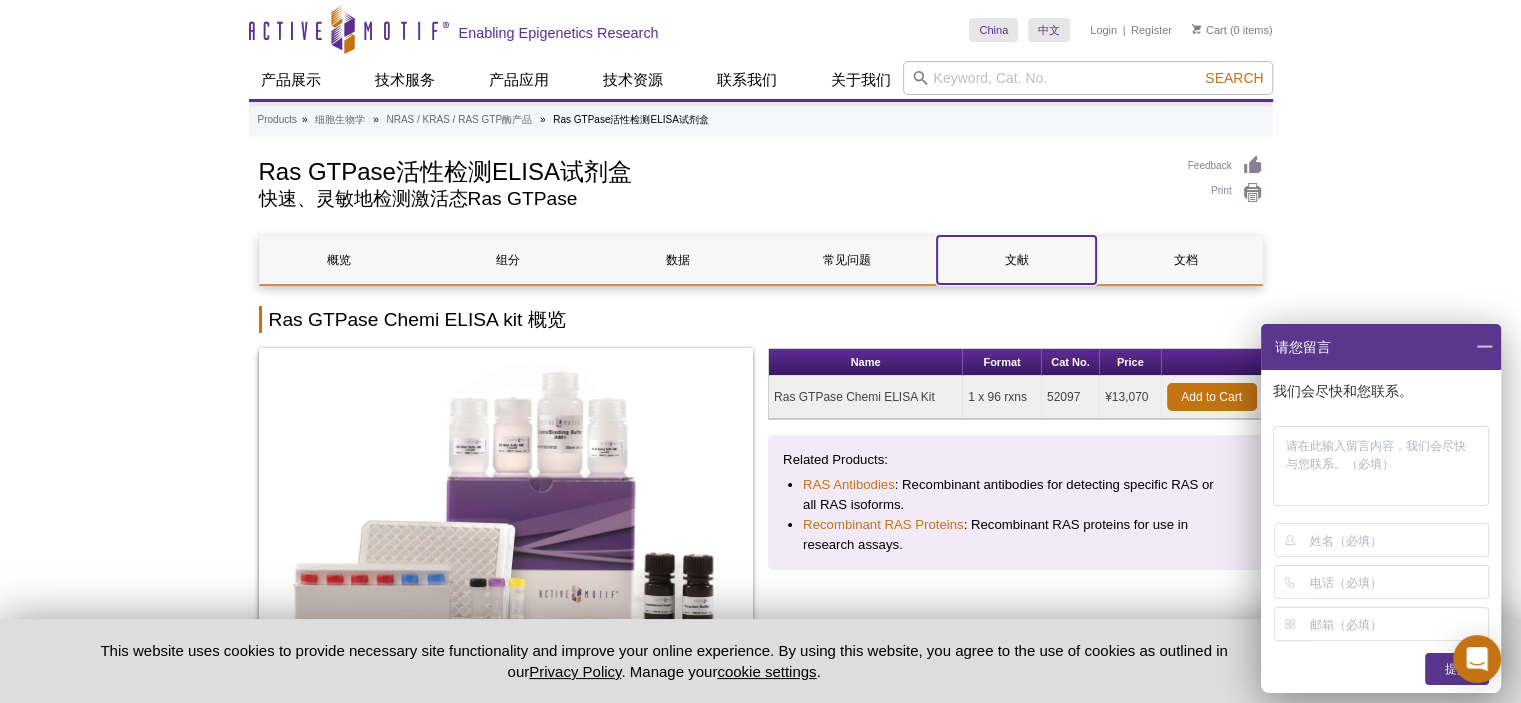 click on "文献" at bounding box center (1016, 260) 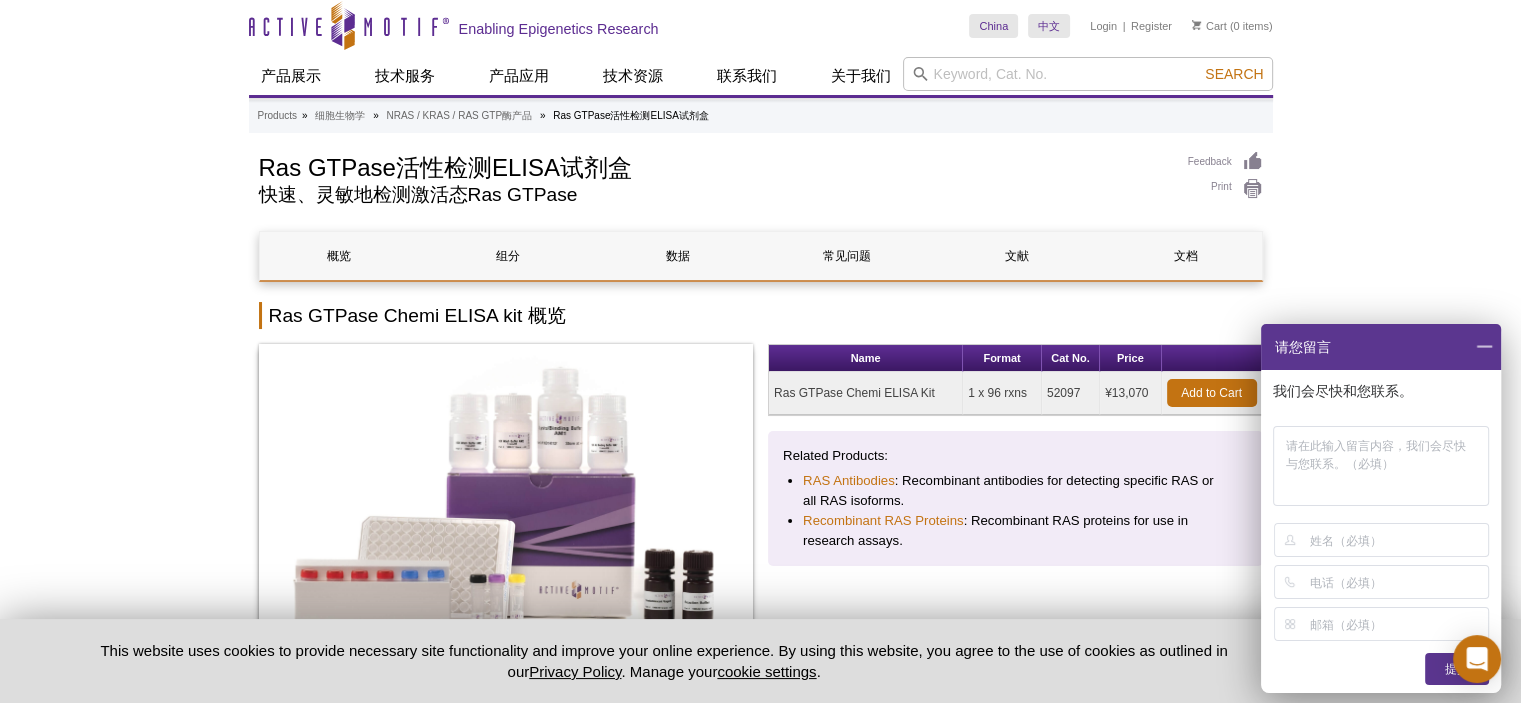 scroll, scrollTop: 0, scrollLeft: 0, axis: both 